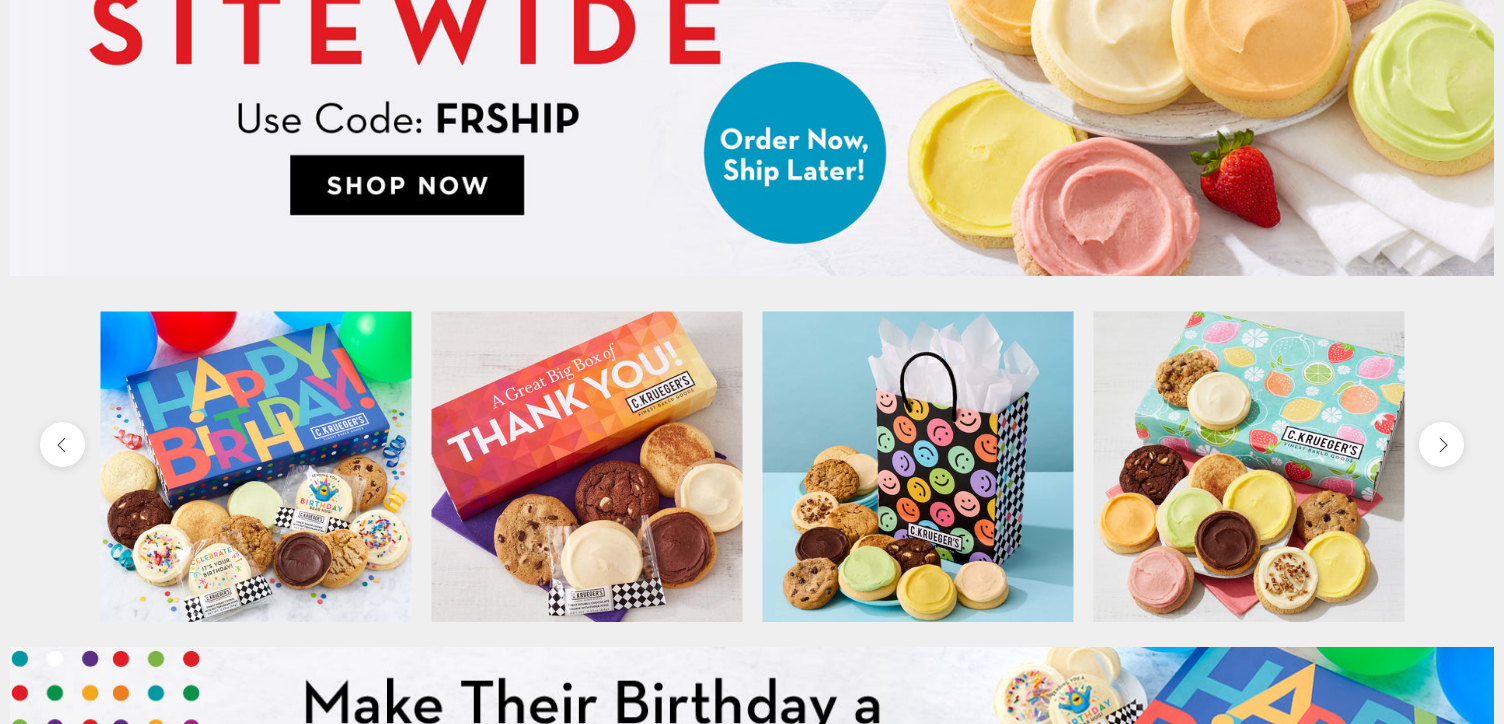 scroll, scrollTop: 517, scrollLeft: 0, axis: vertical 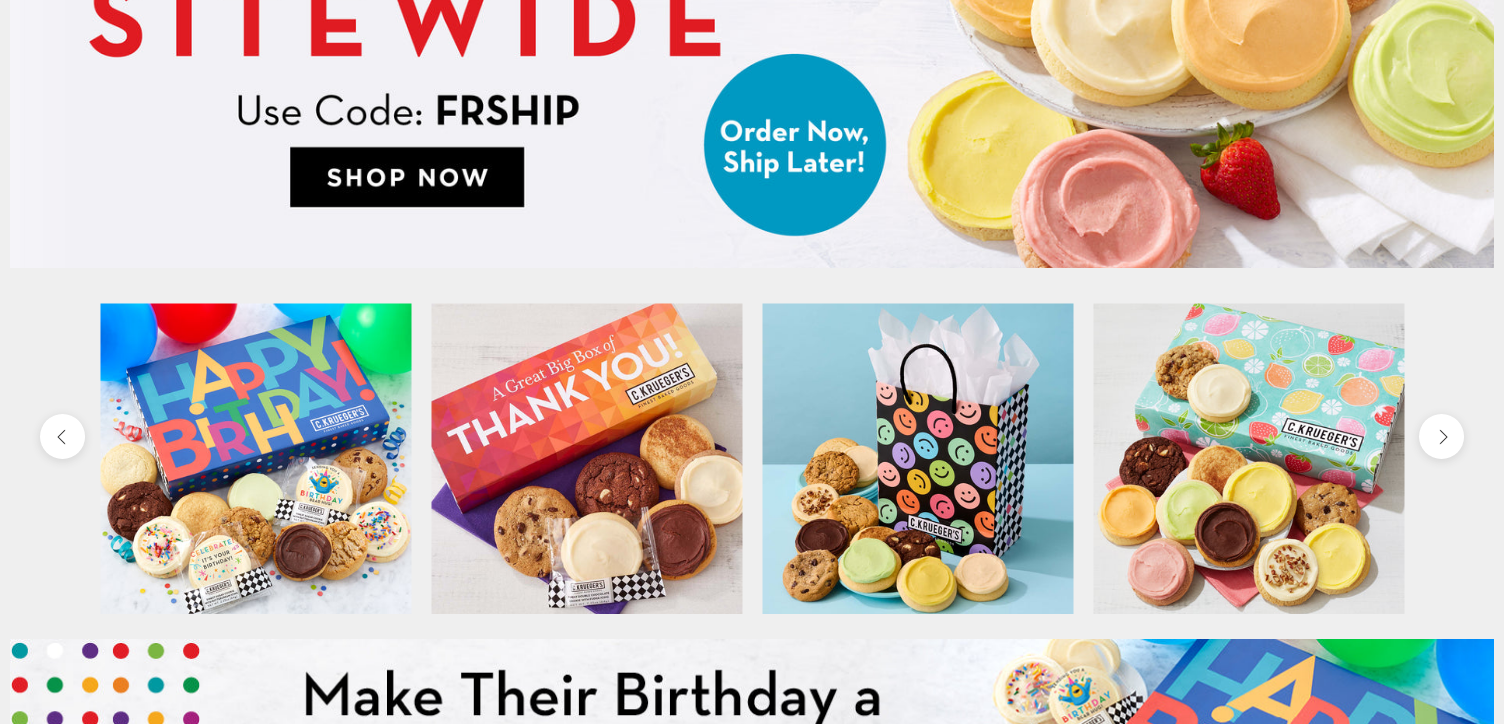 click at bounding box center (586, 458) 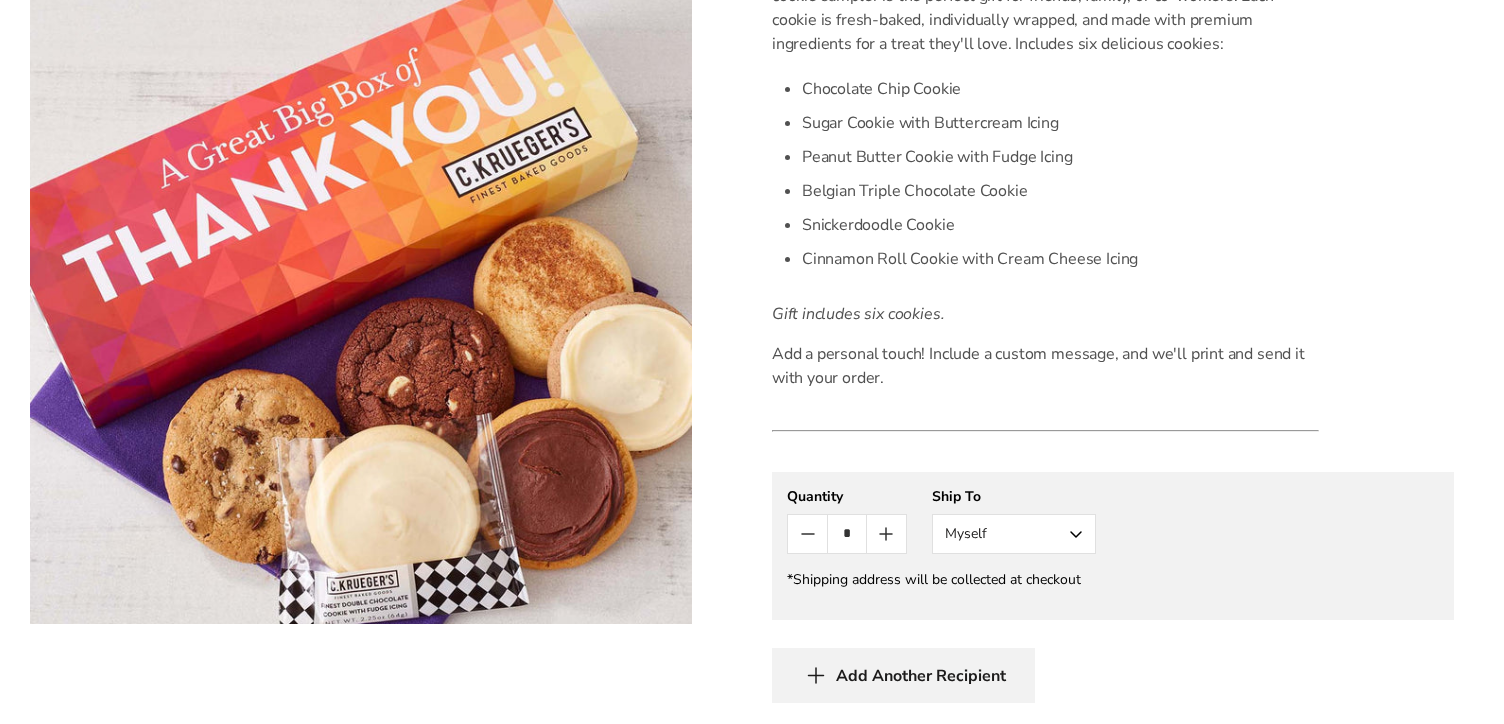 scroll, scrollTop: 827, scrollLeft: 0, axis: vertical 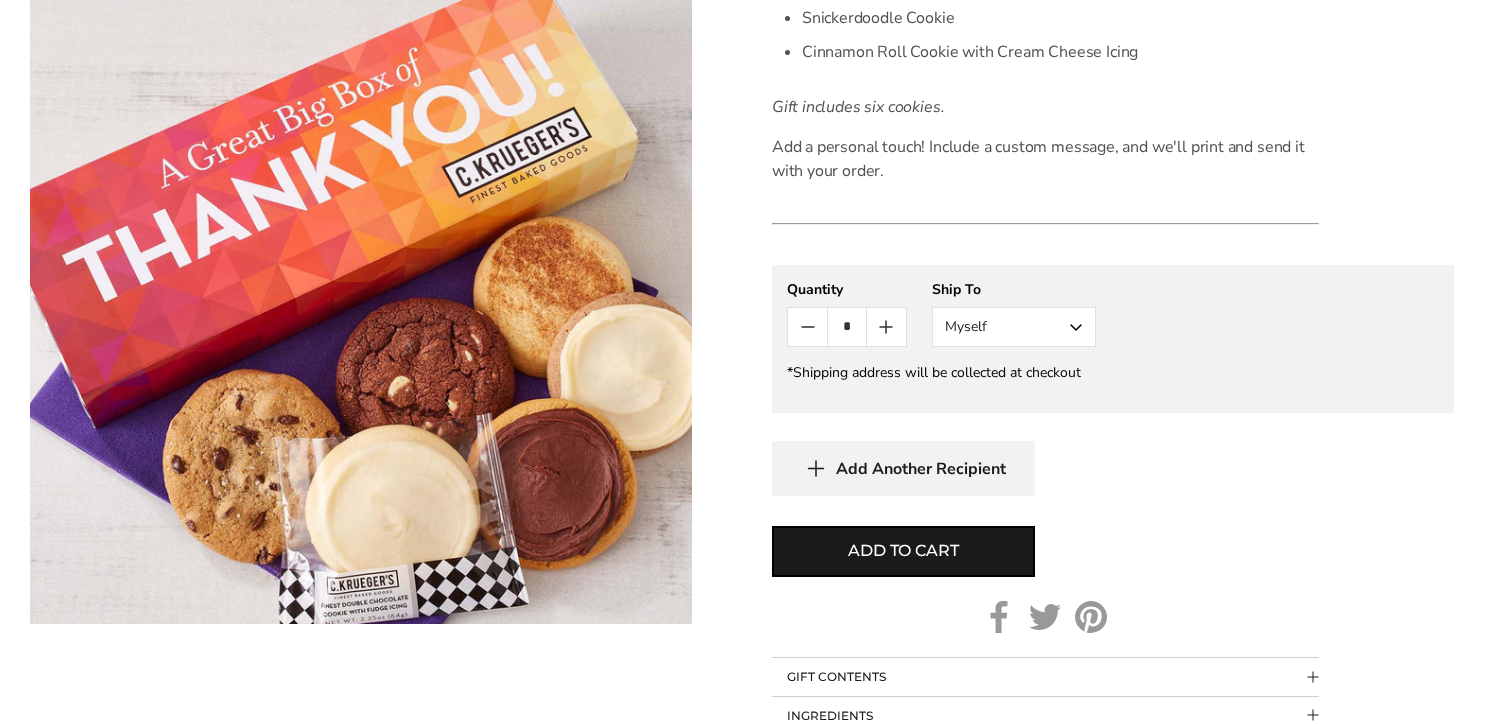 click on "Add Another Recipient" at bounding box center [921, 469] 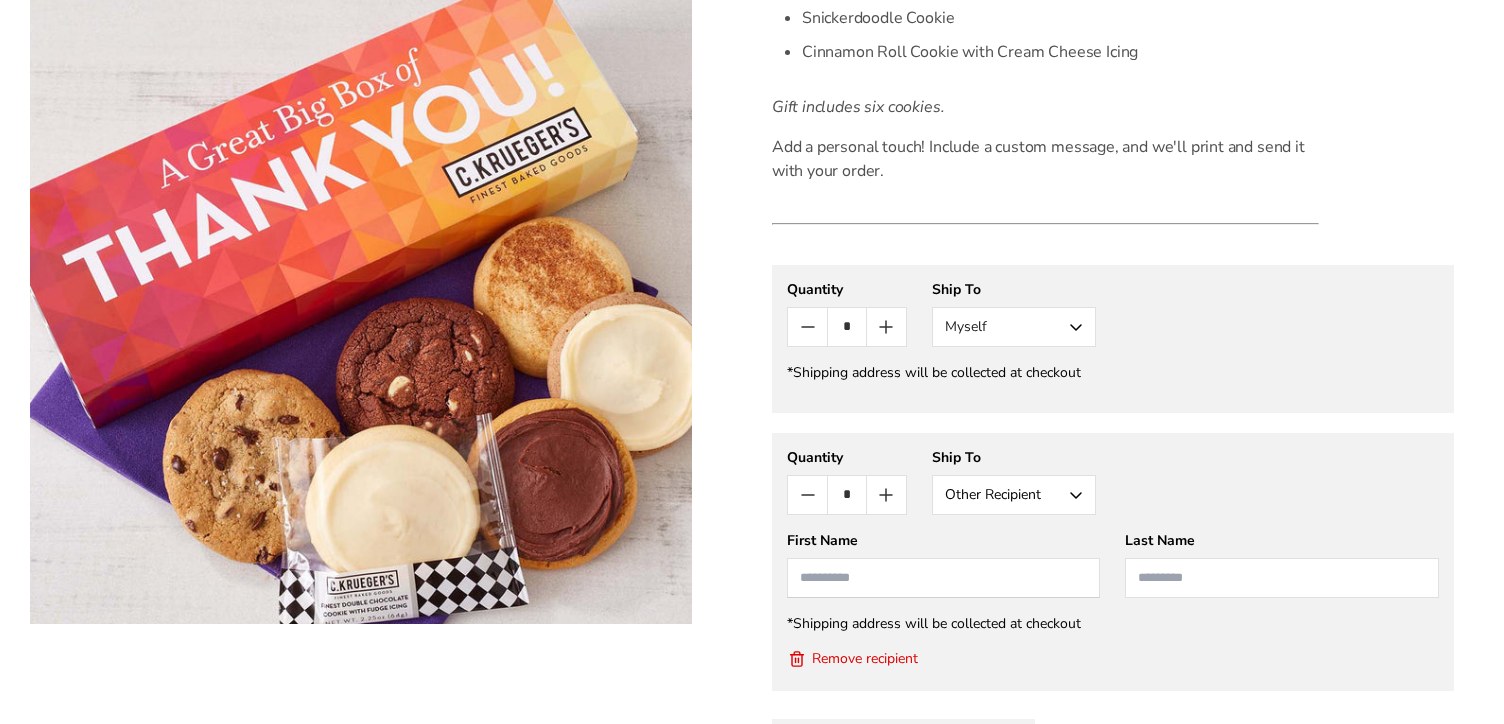 click at bounding box center (944, 578) 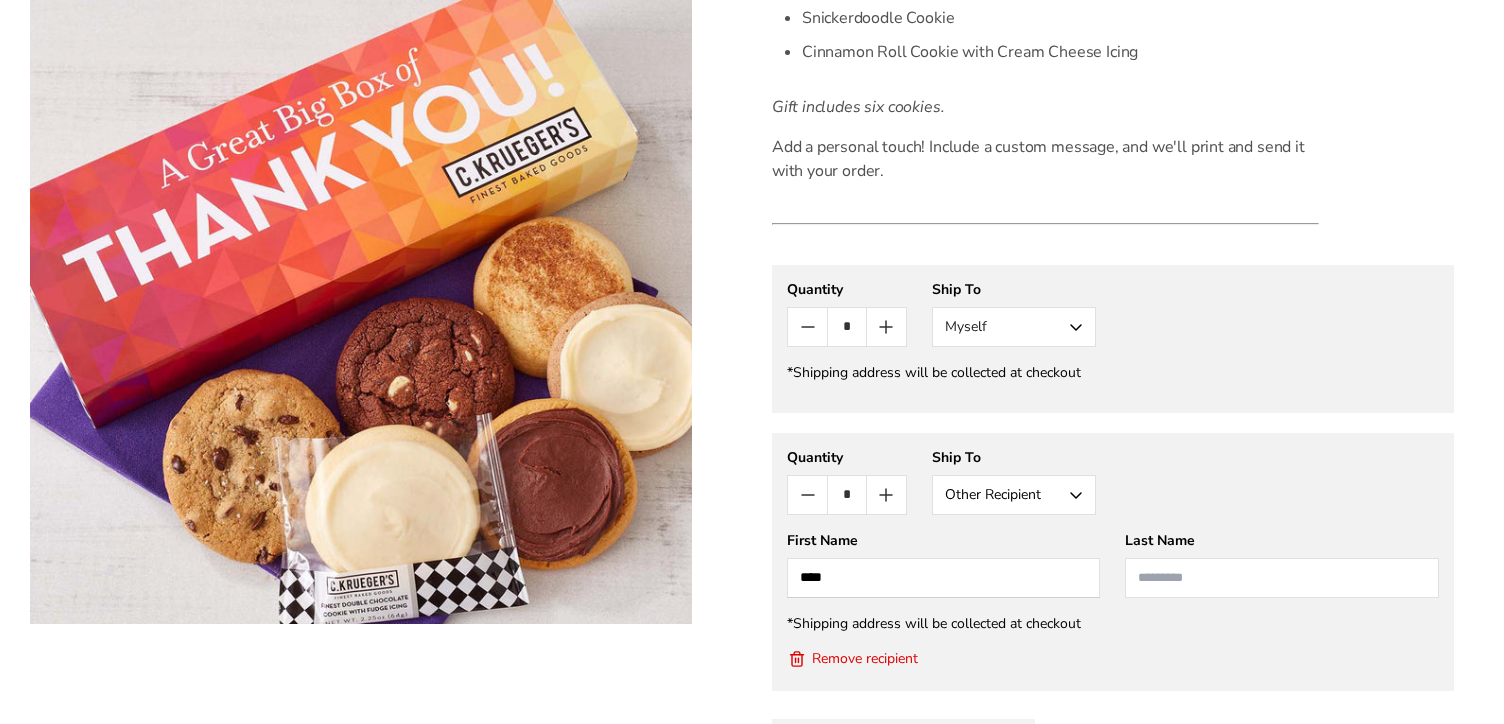 type on "****" 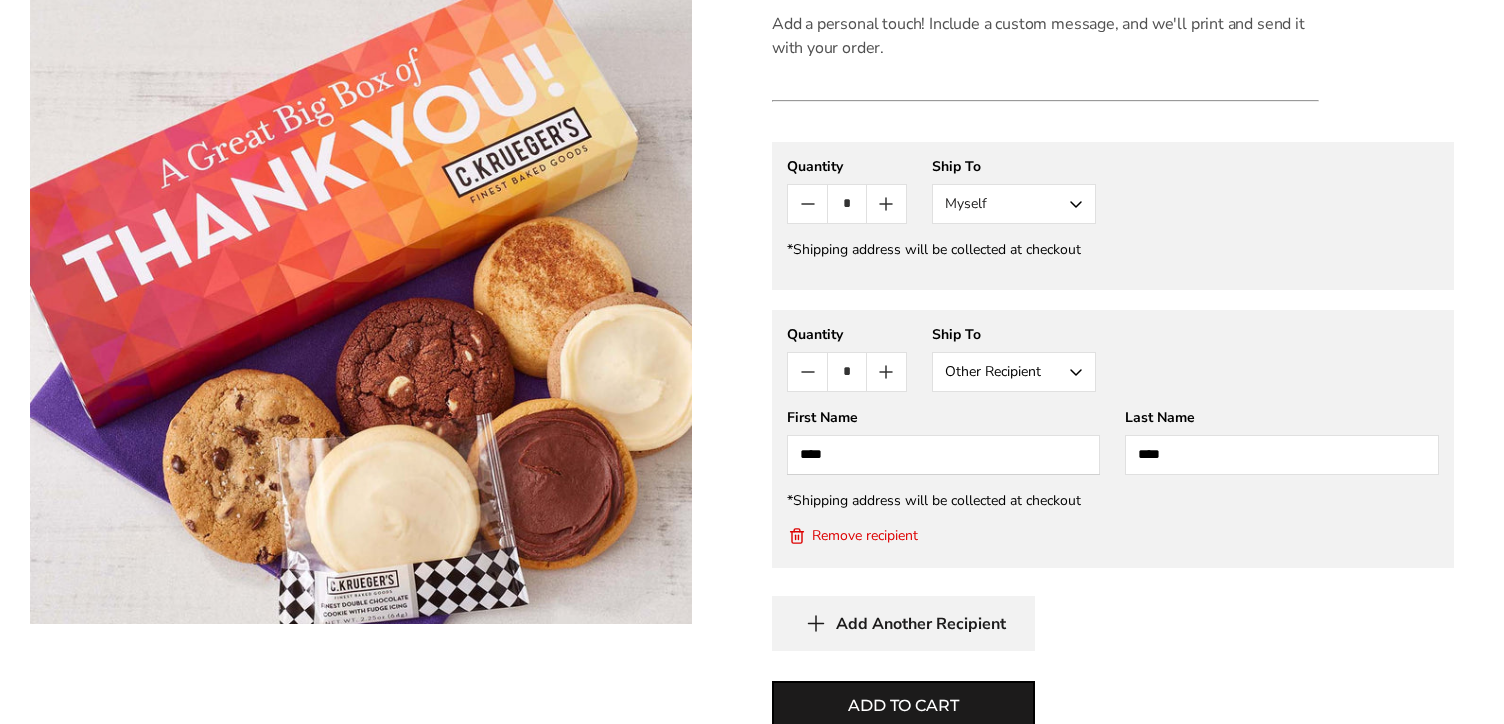 scroll, scrollTop: 1034, scrollLeft: 0, axis: vertical 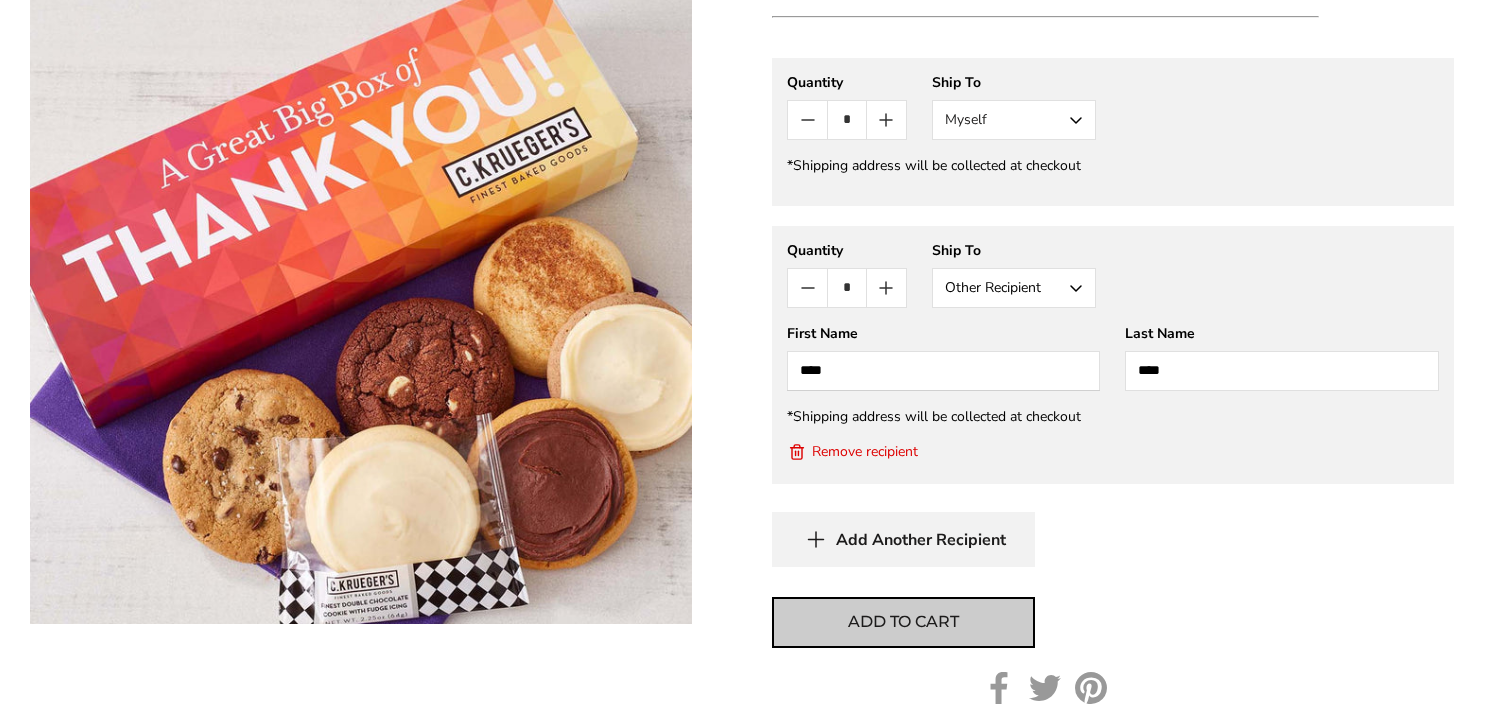 type on "****" 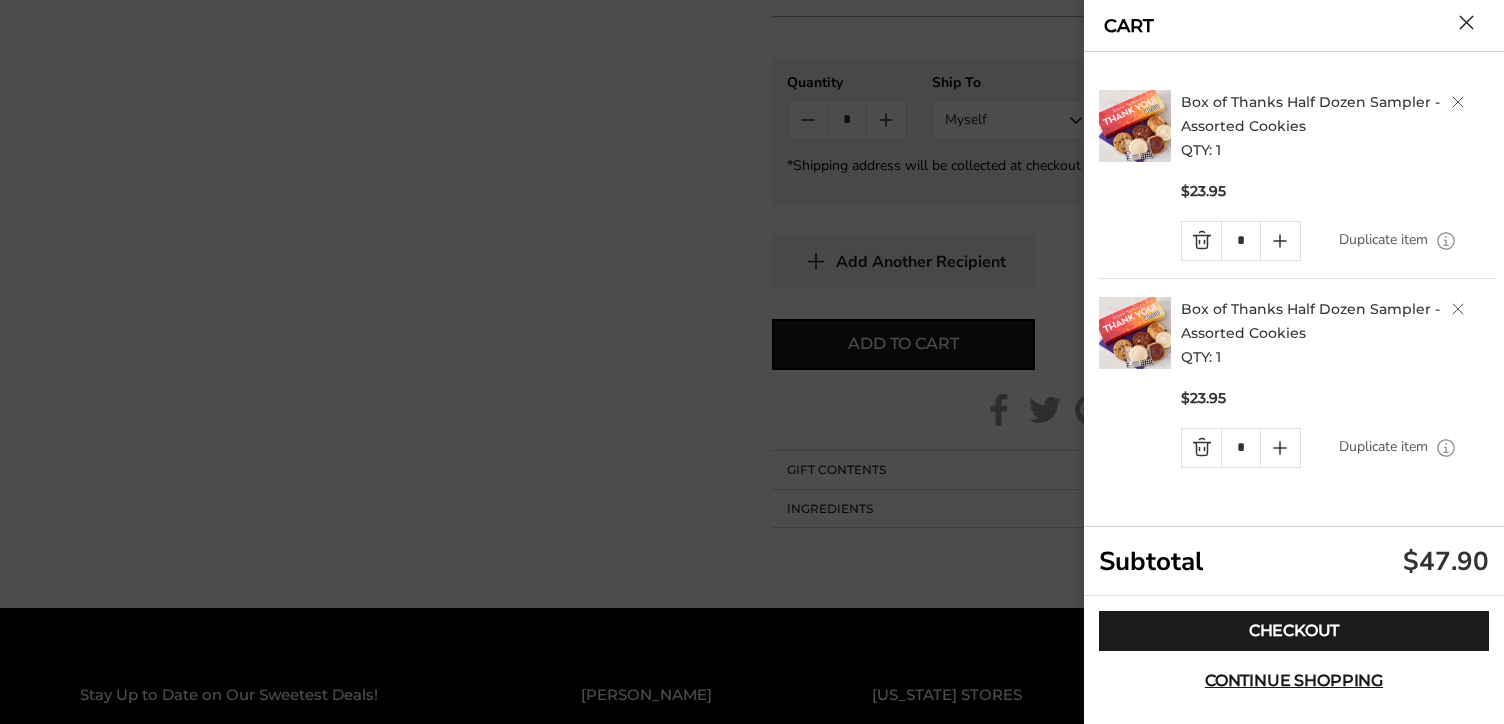 click at bounding box center (1201, 241) 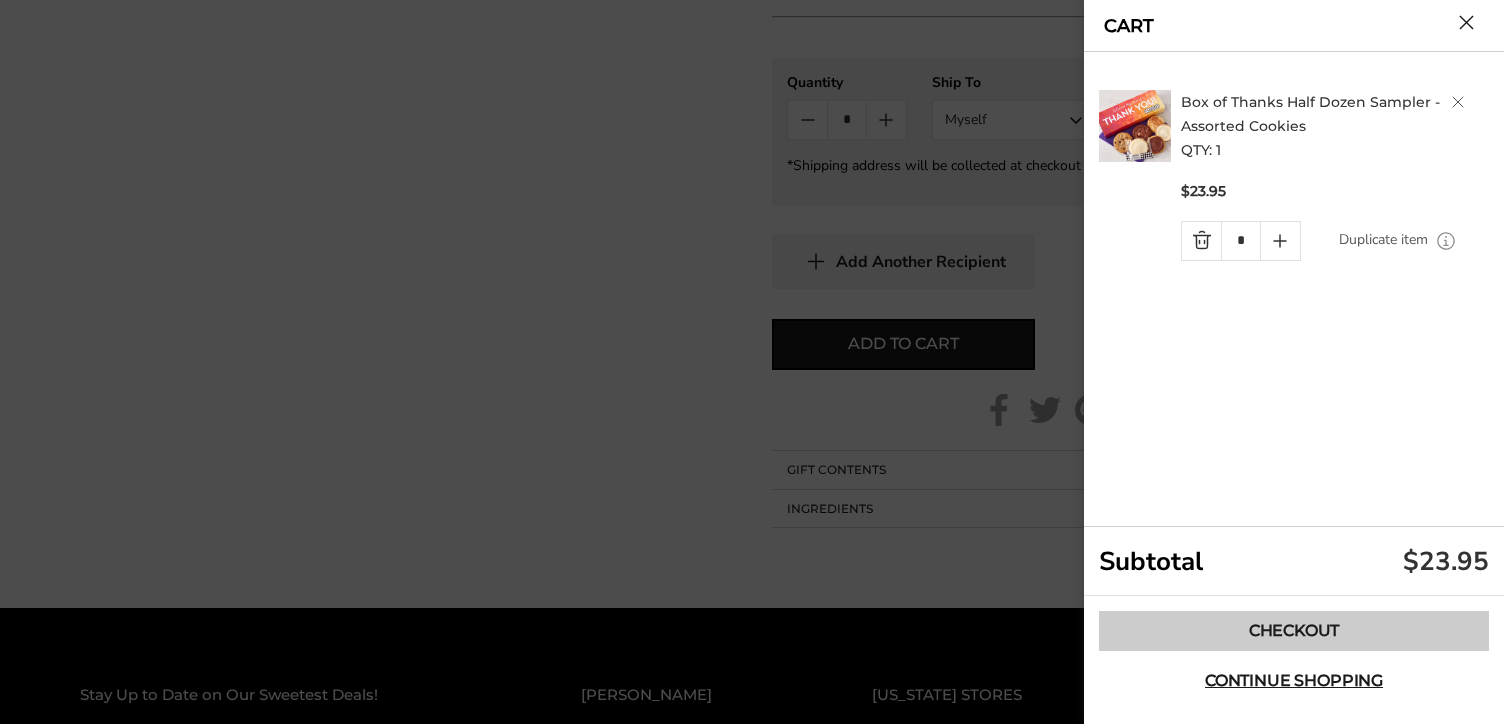 click on "Checkout" at bounding box center (1294, 631) 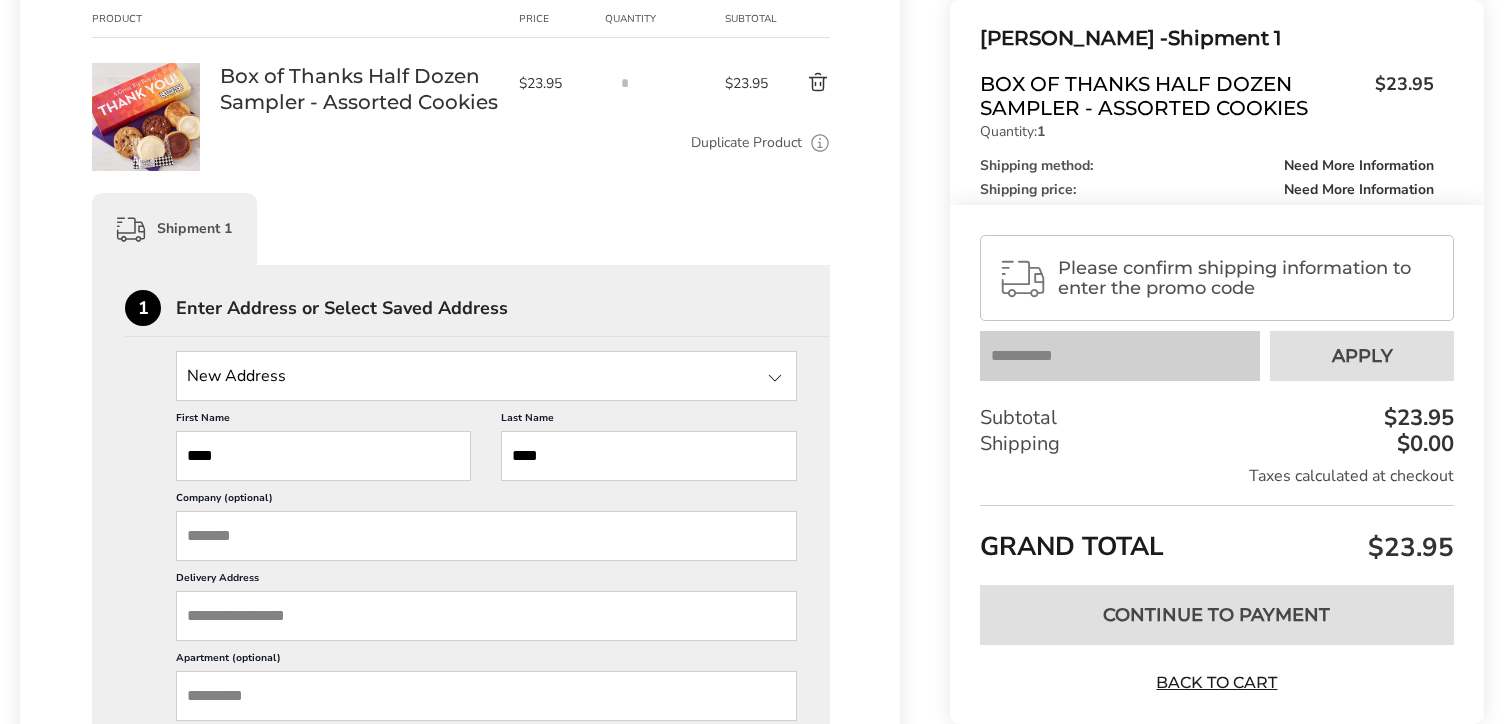click at bounding box center (486, 376) 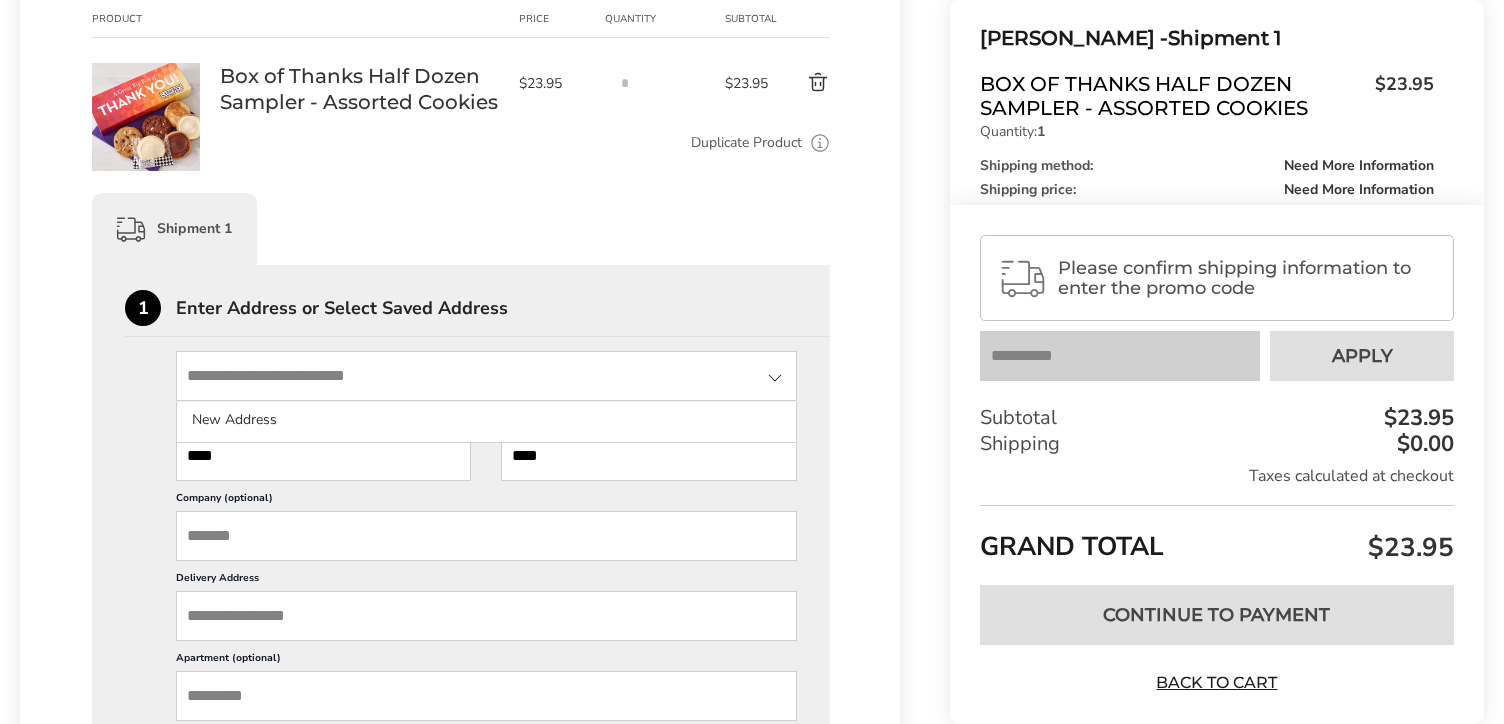 click on "Company (optional)" at bounding box center [486, 536] 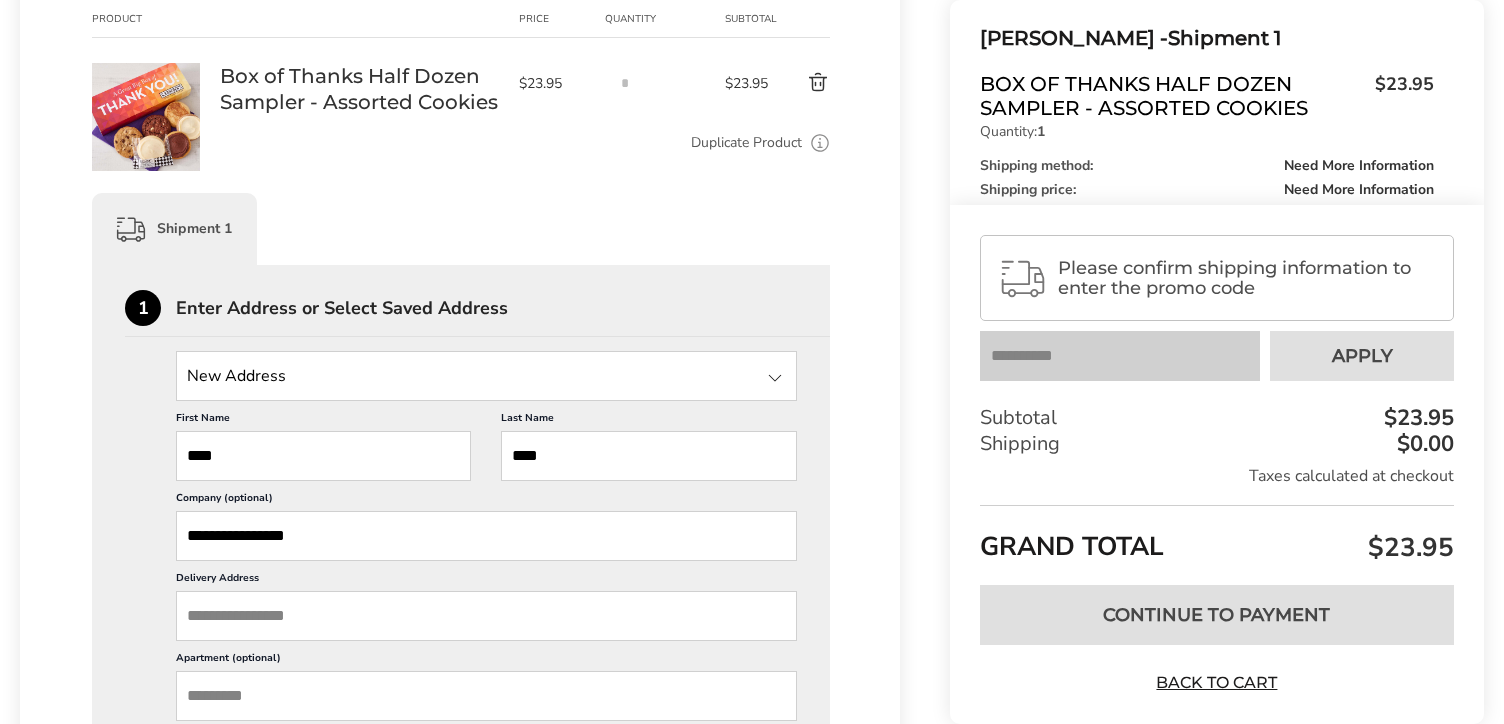 type on "**********" 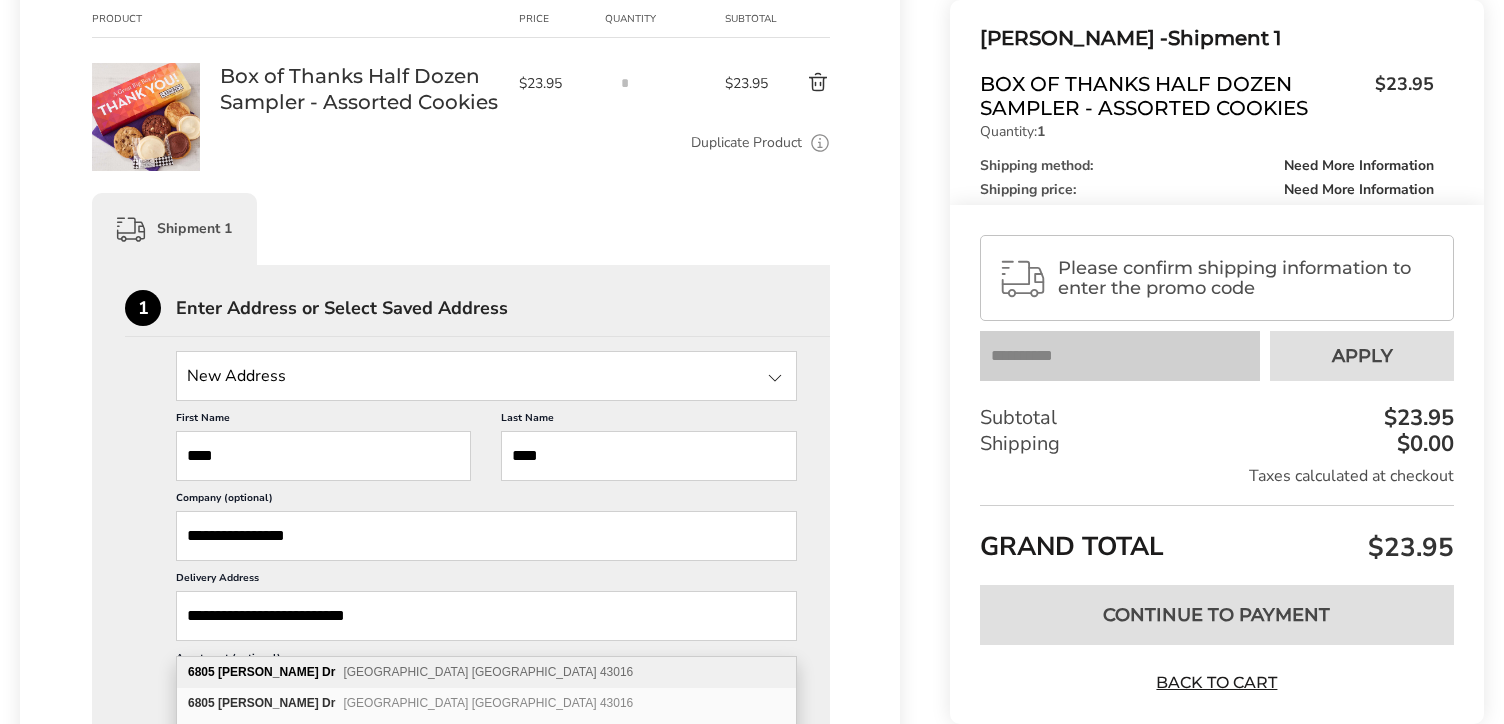 click on "Dublin OH 43016" at bounding box center [488, 672] 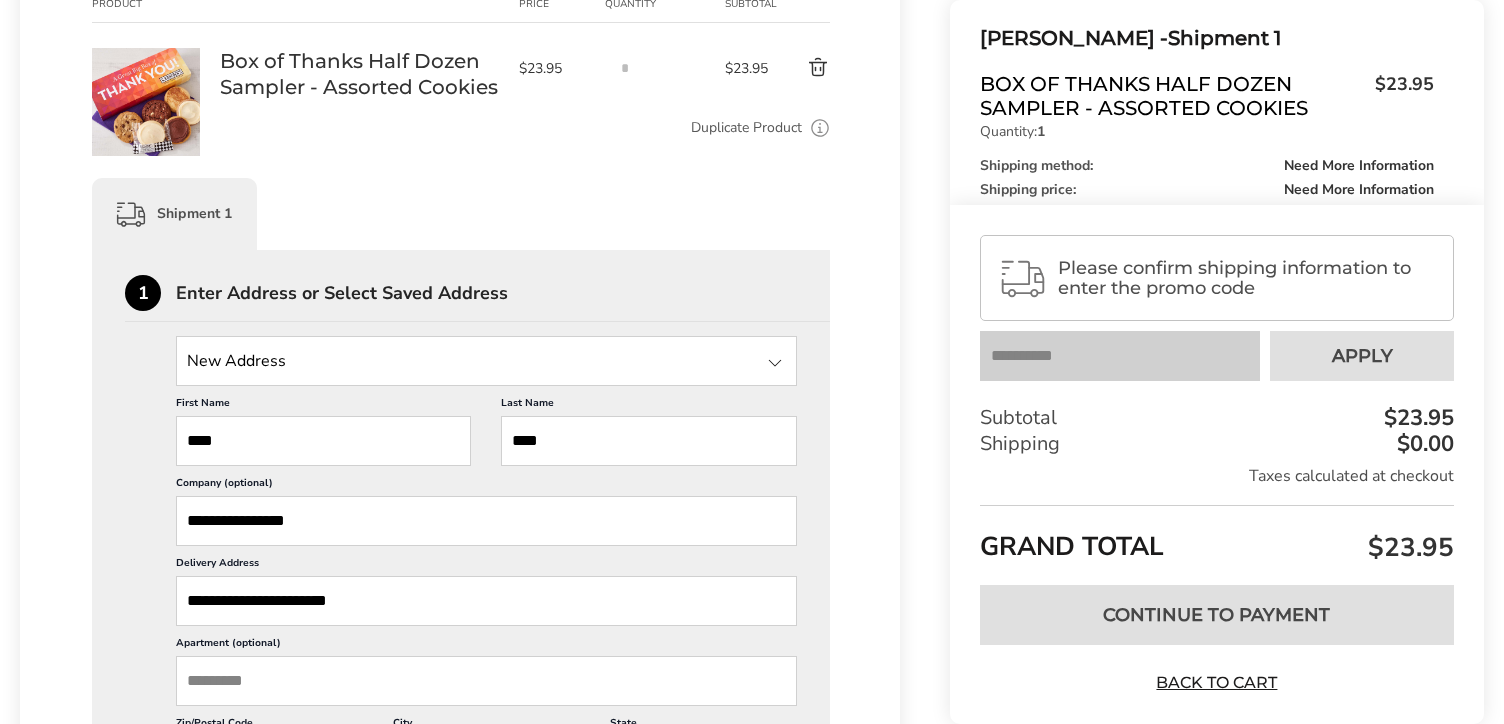 scroll, scrollTop: 517, scrollLeft: 0, axis: vertical 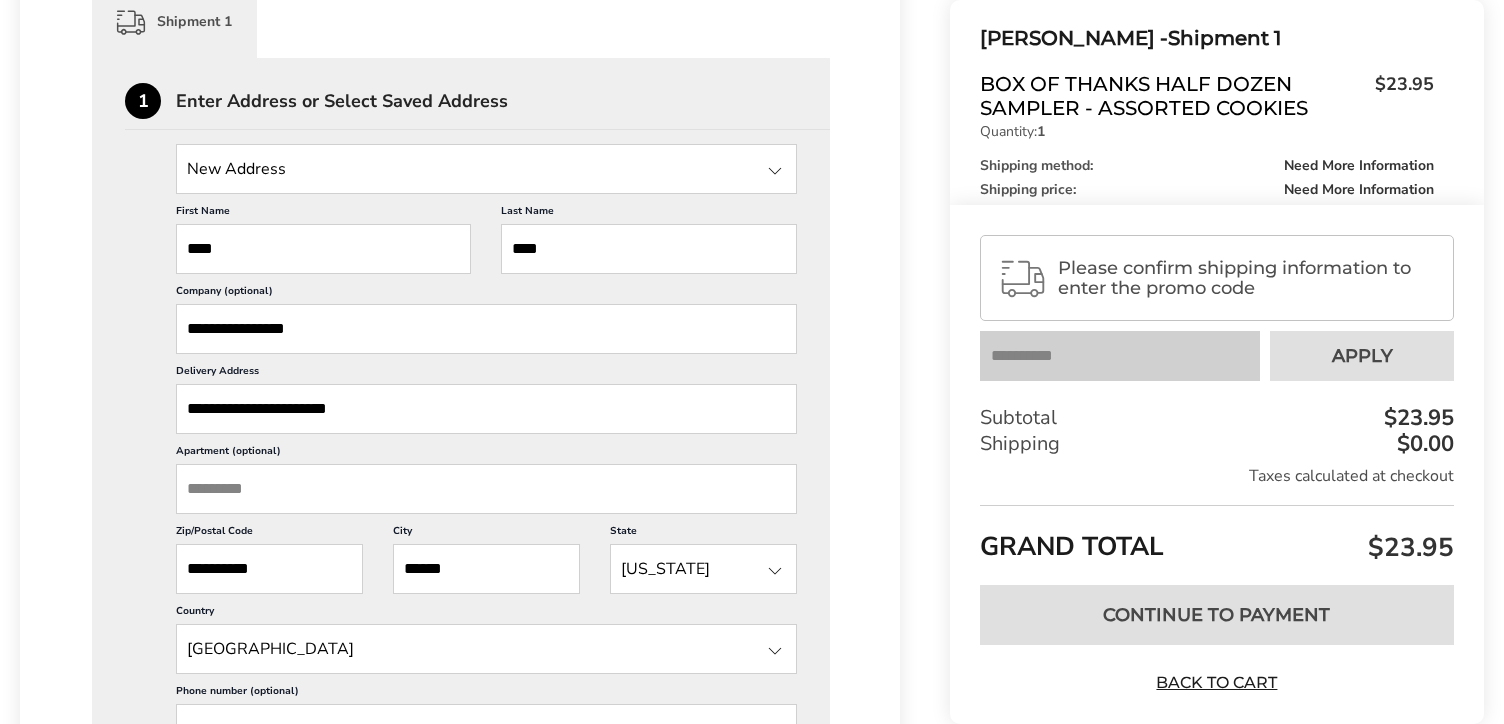 click on "Apartment (optional)" at bounding box center [486, 489] 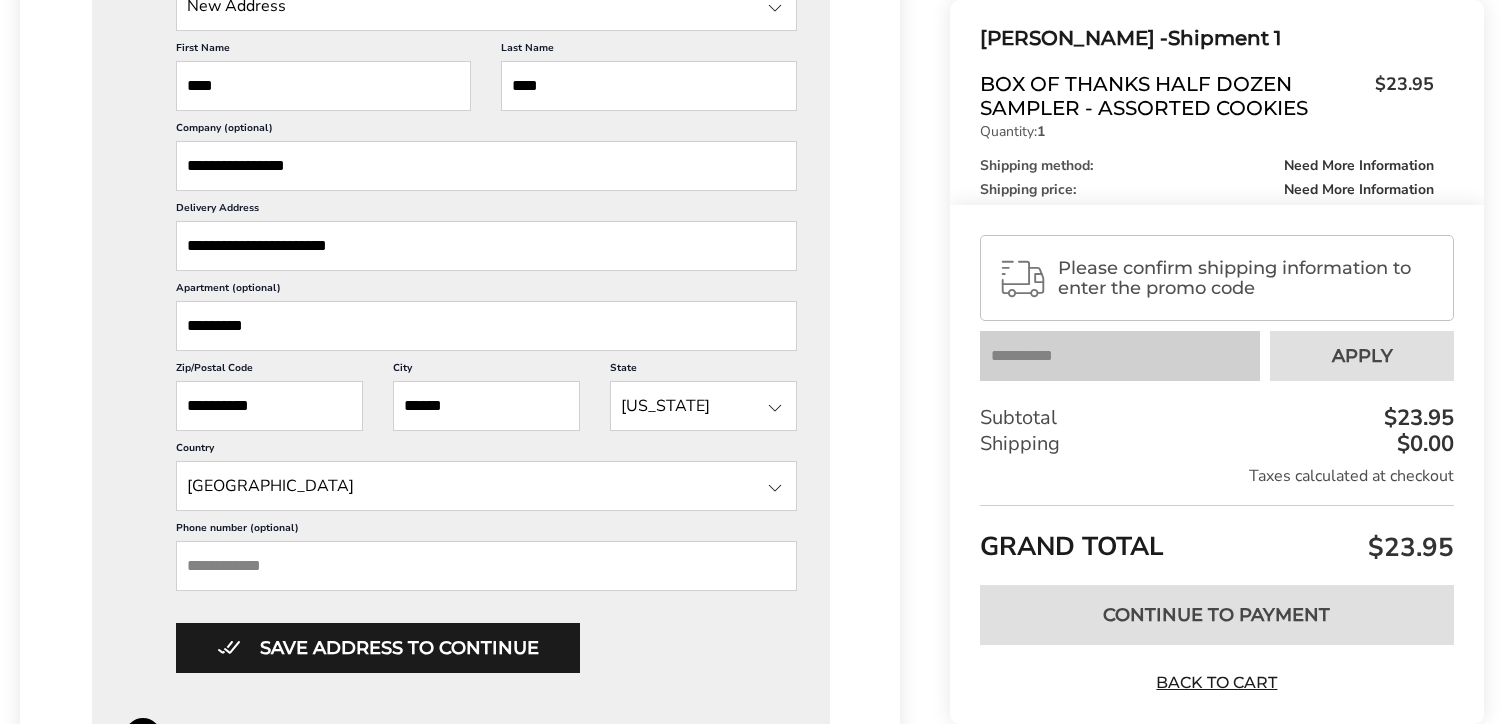 scroll, scrollTop: 827, scrollLeft: 0, axis: vertical 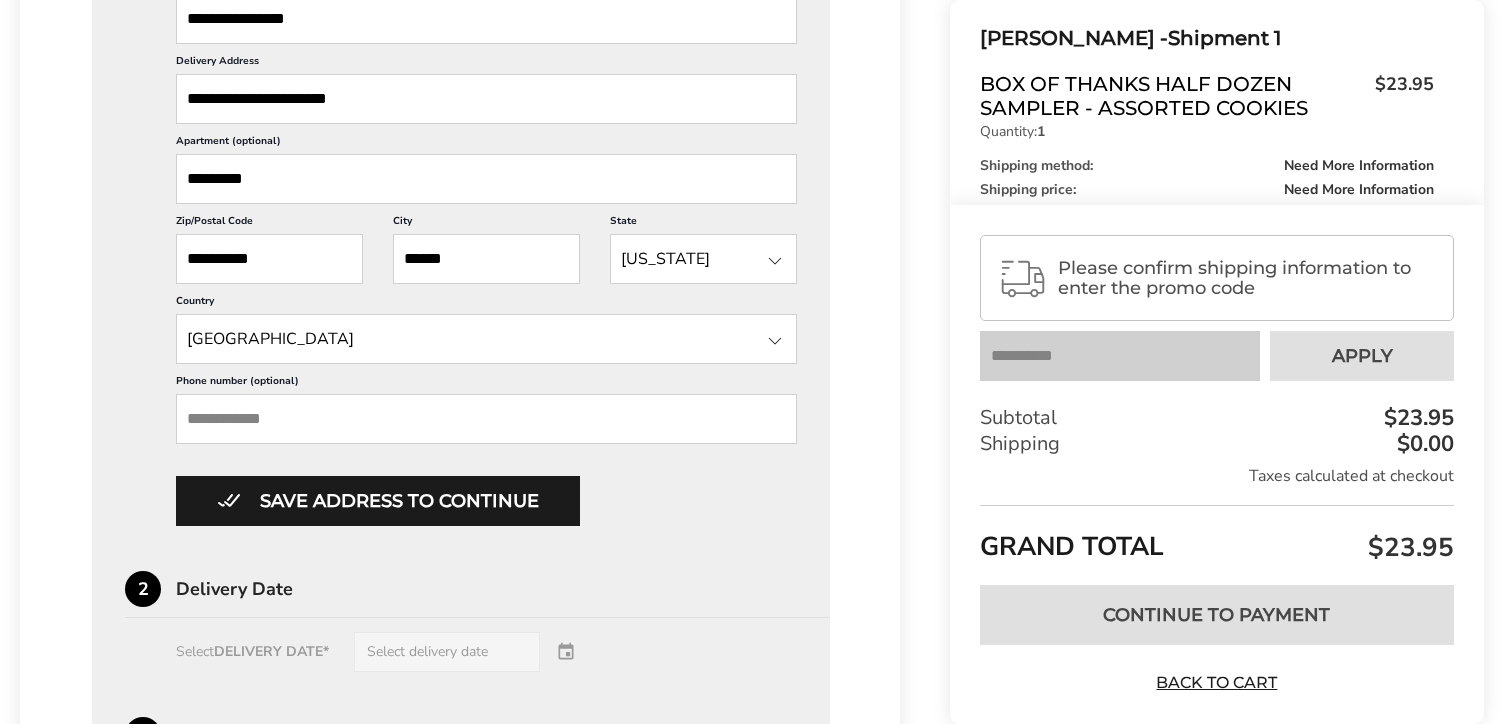 type on "*********" 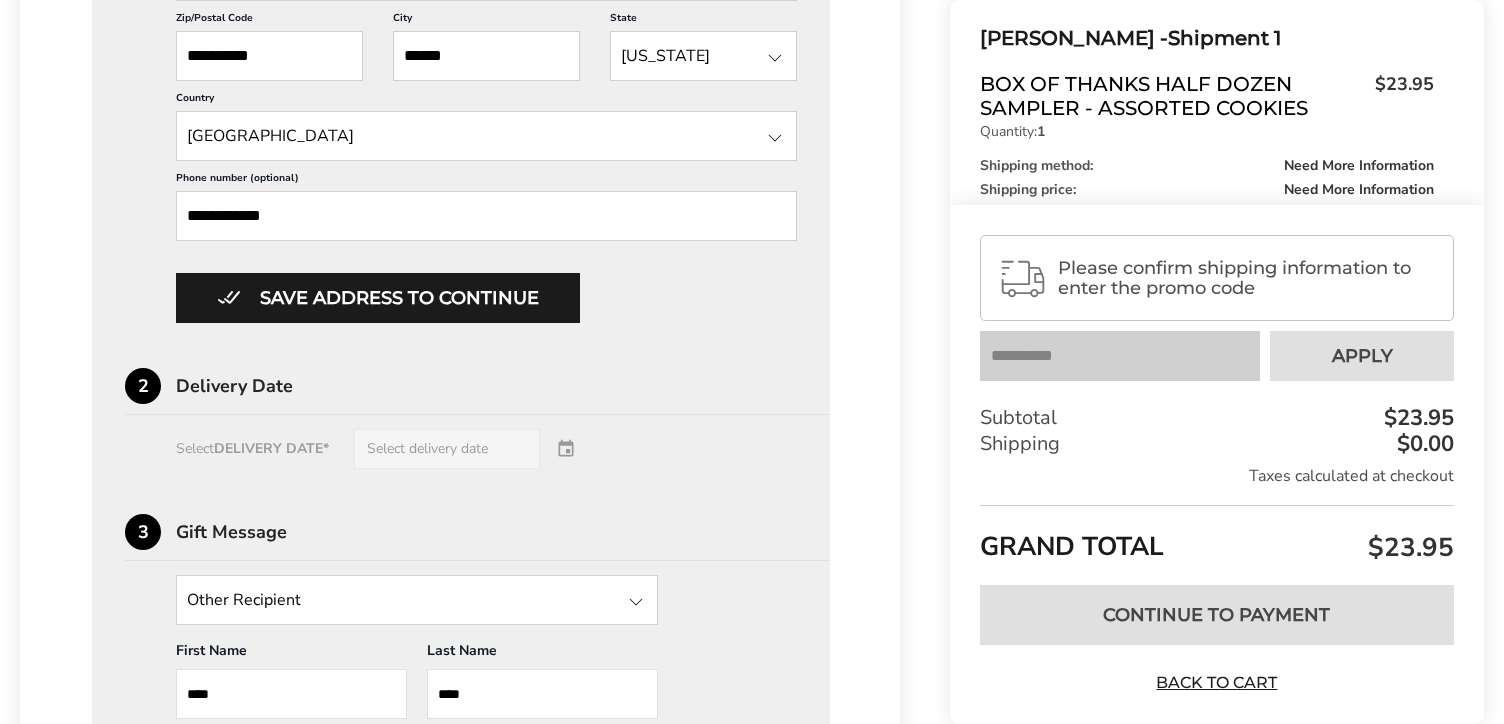 scroll, scrollTop: 1034, scrollLeft: 0, axis: vertical 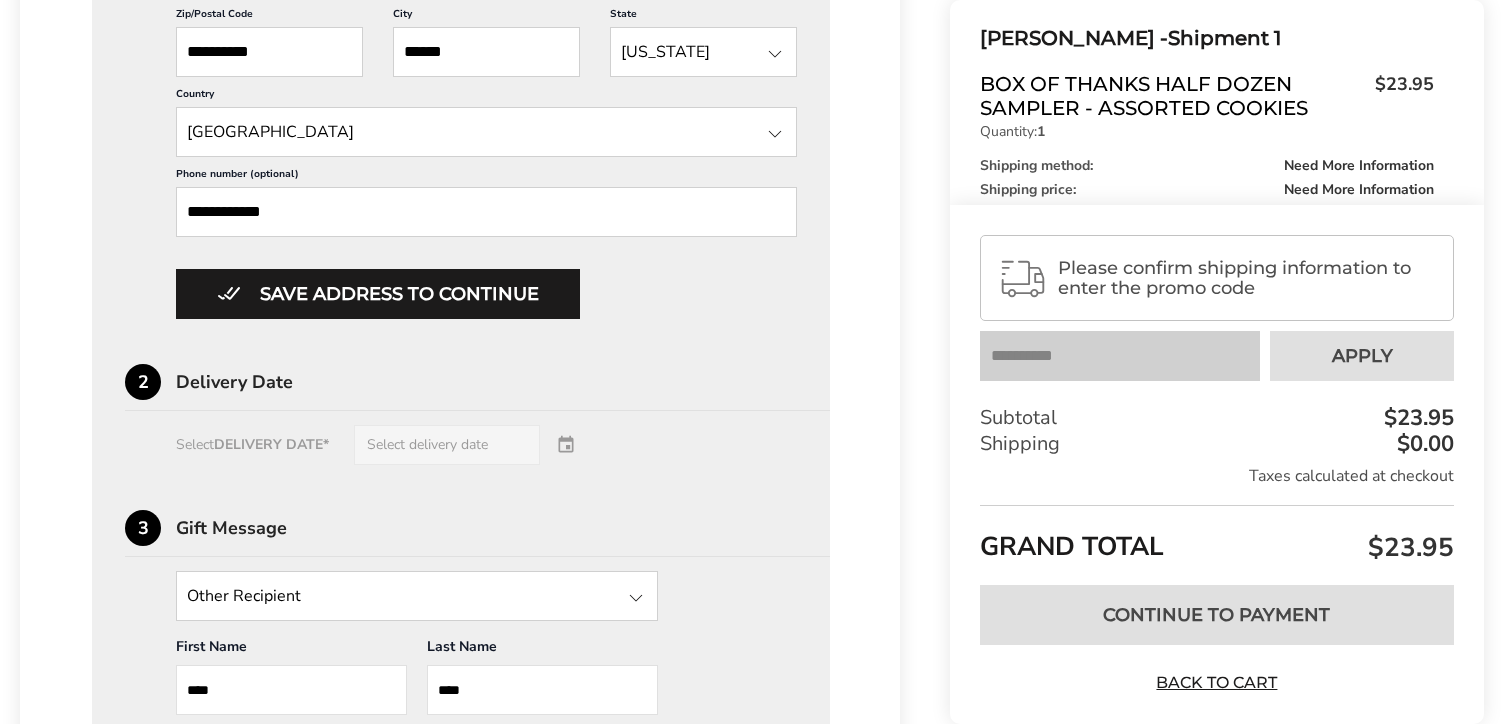 type on "**********" 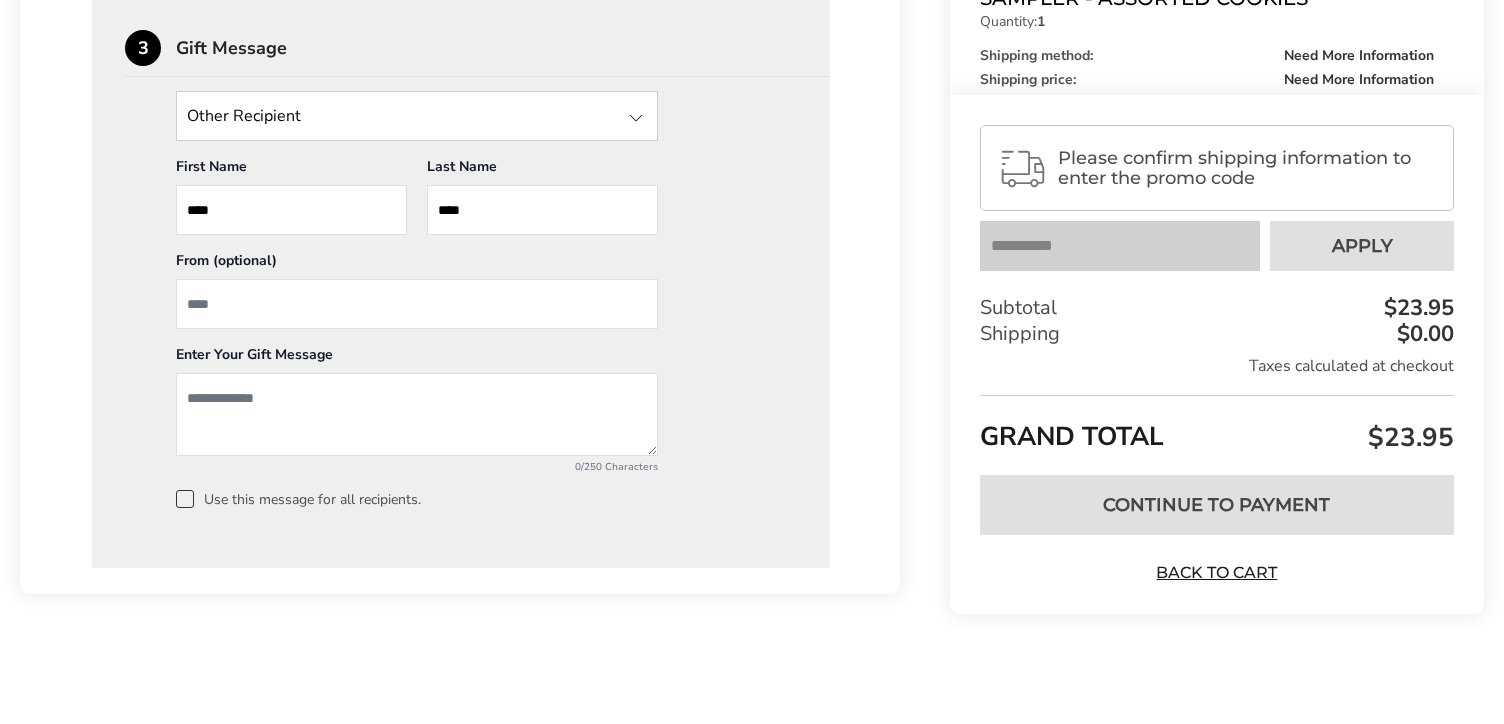 scroll, scrollTop: 1540, scrollLeft: 0, axis: vertical 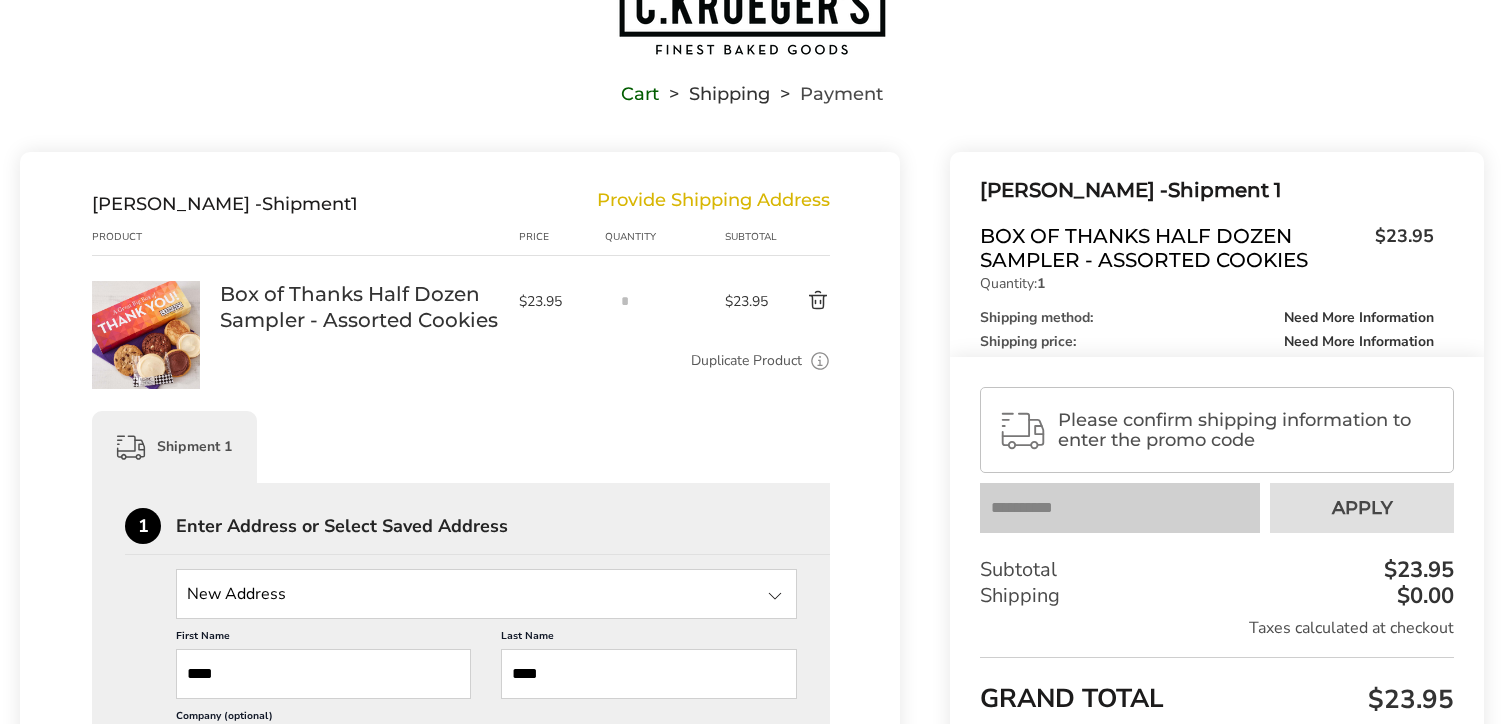 type on "**********" 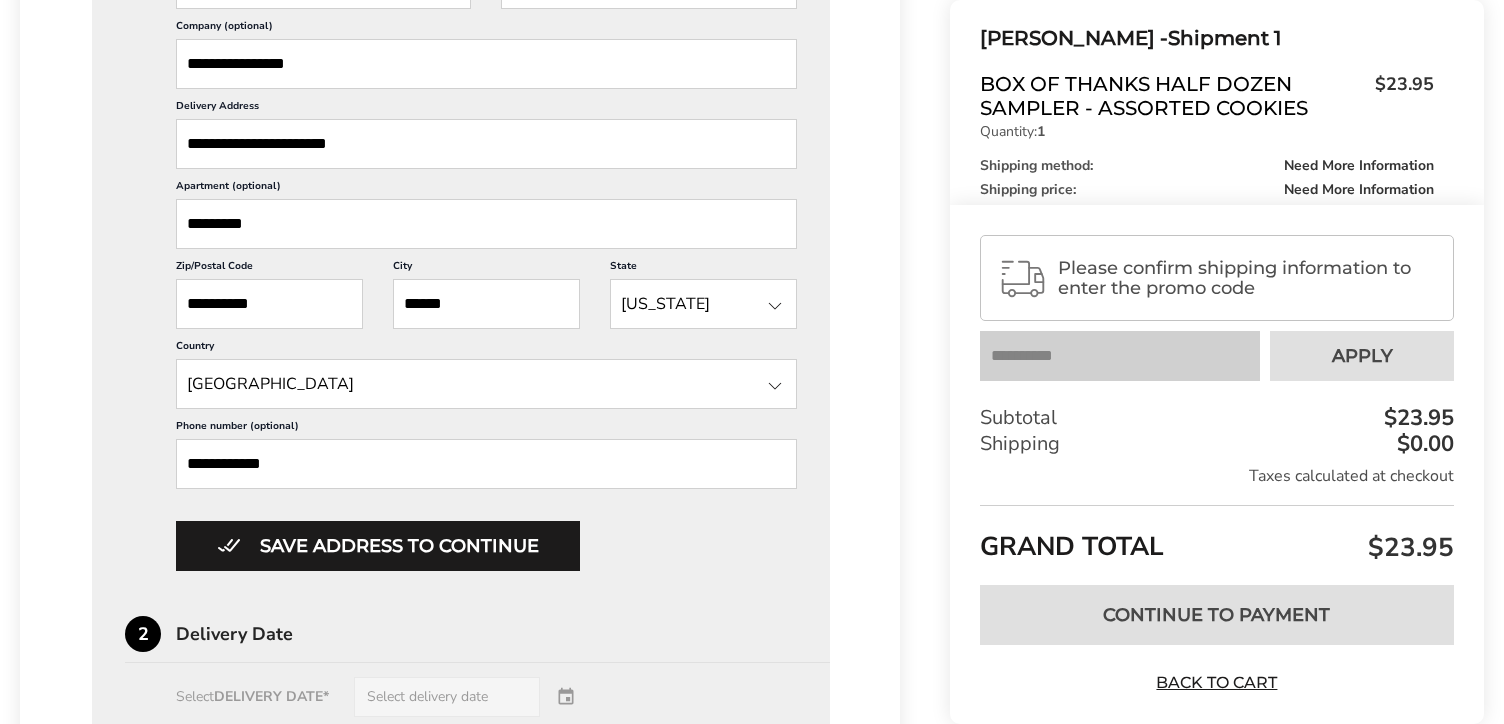 scroll, scrollTop: 816, scrollLeft: 0, axis: vertical 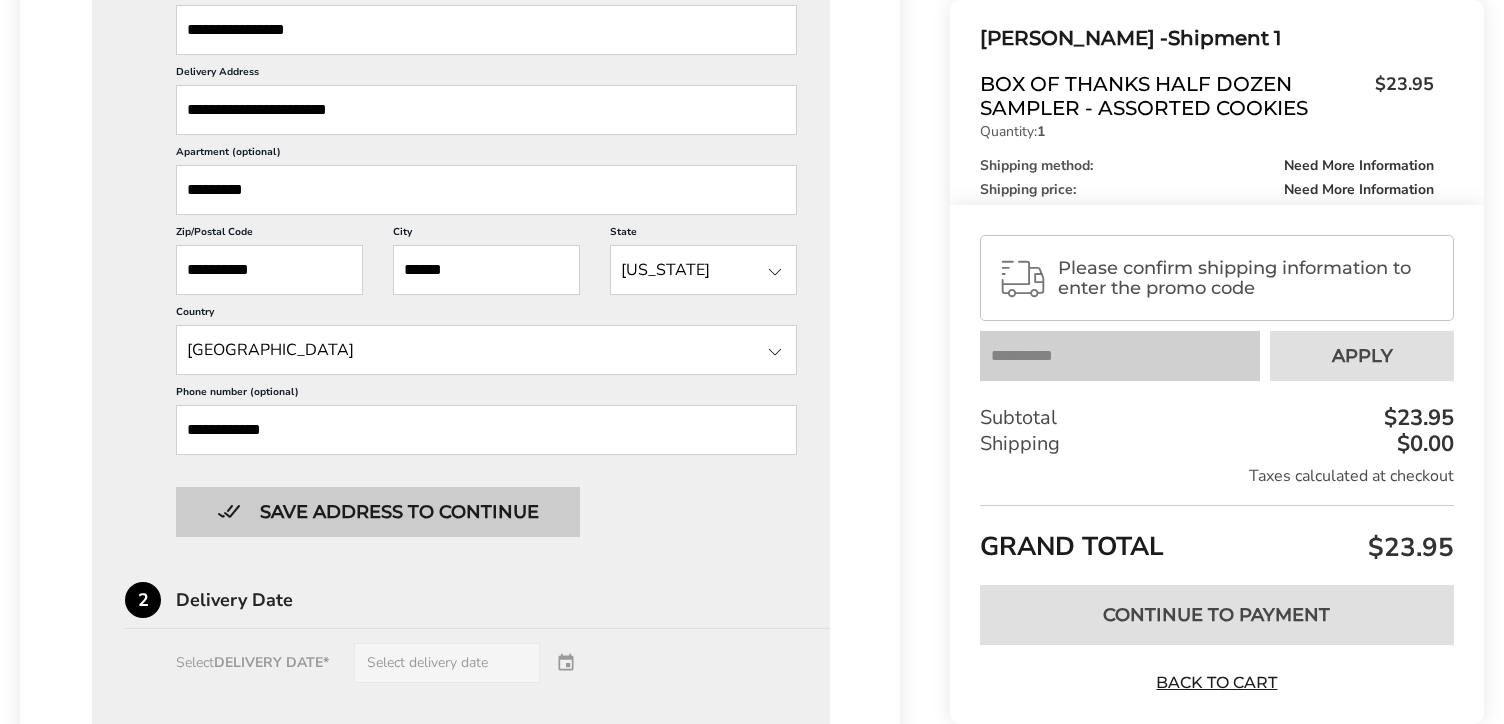 click on "Save address to continue" at bounding box center [378, 512] 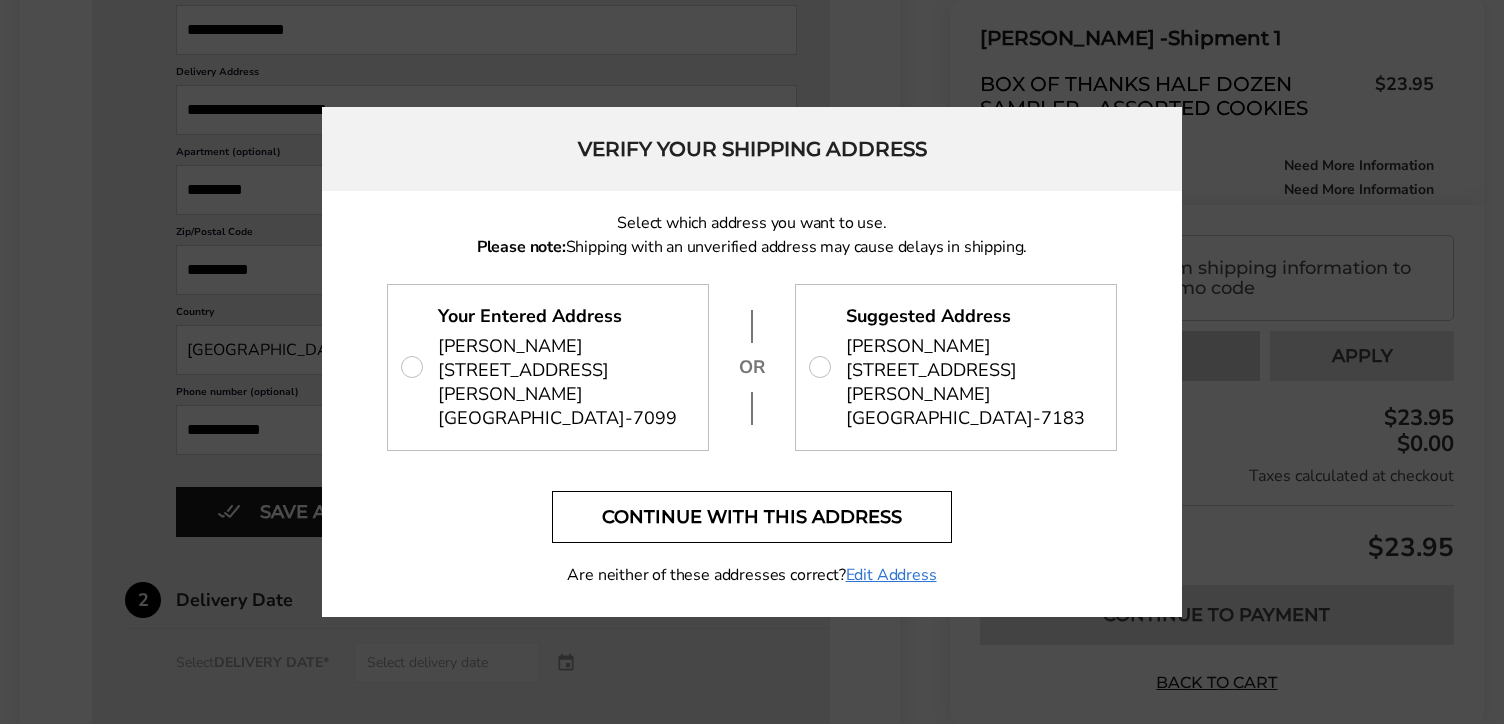 click on "Continue with this address" at bounding box center (752, 517) 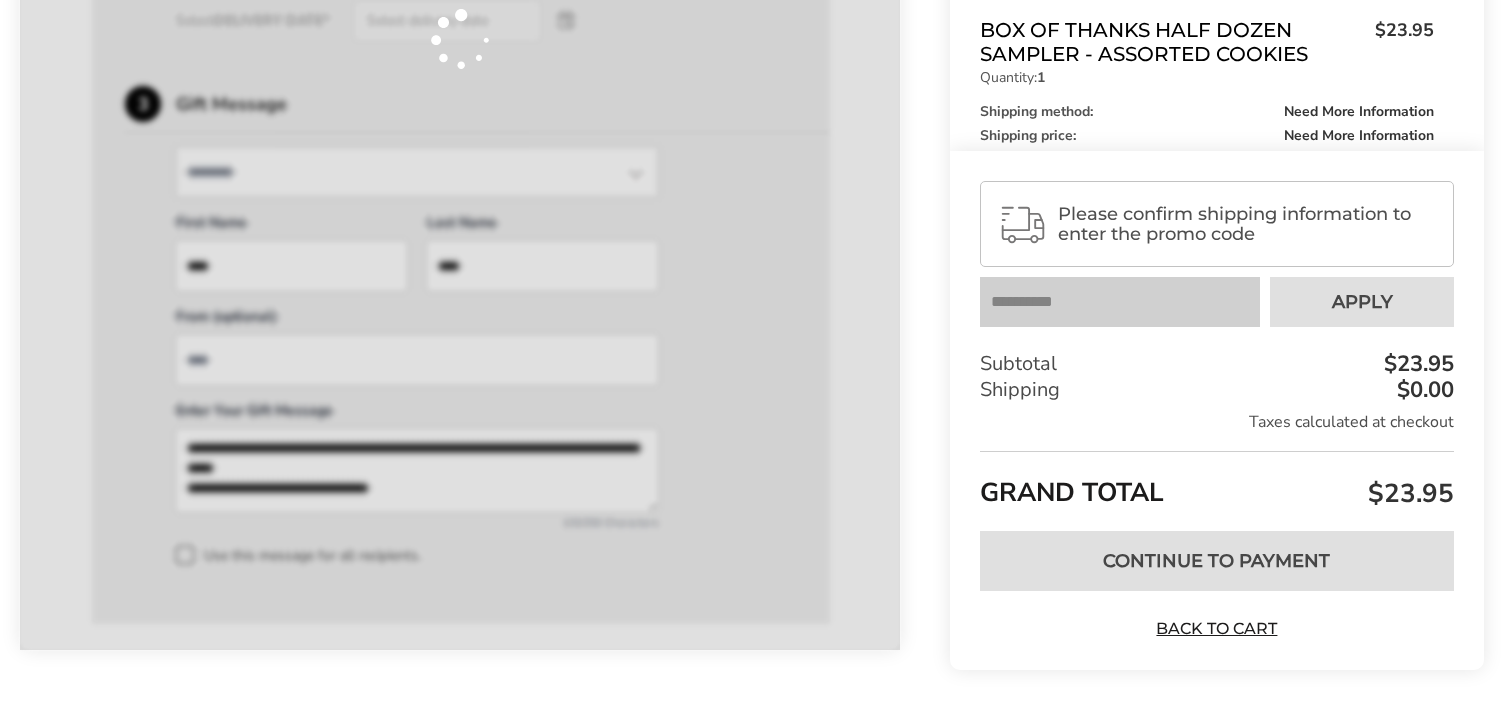 scroll, scrollTop: 6, scrollLeft: 0, axis: vertical 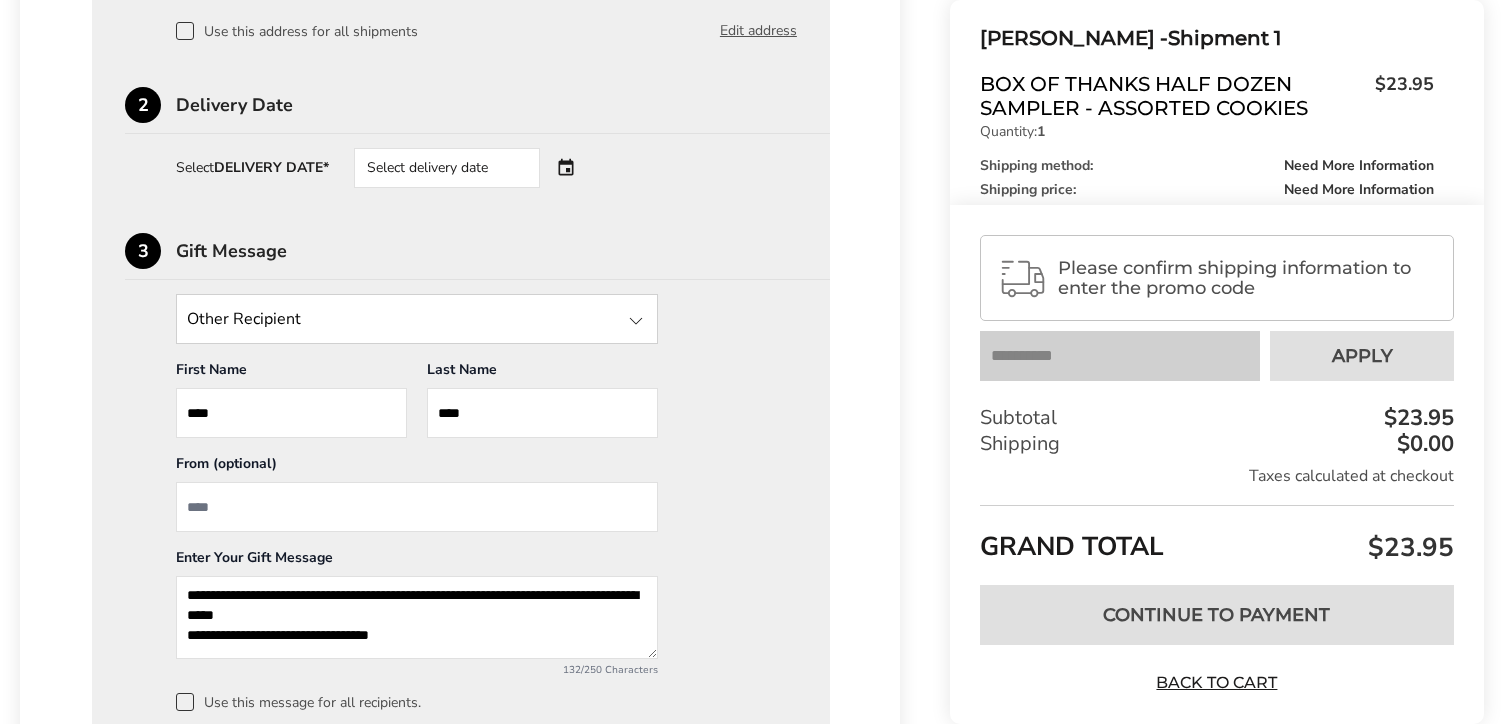 click on "Select delivery date" at bounding box center (447, 168) 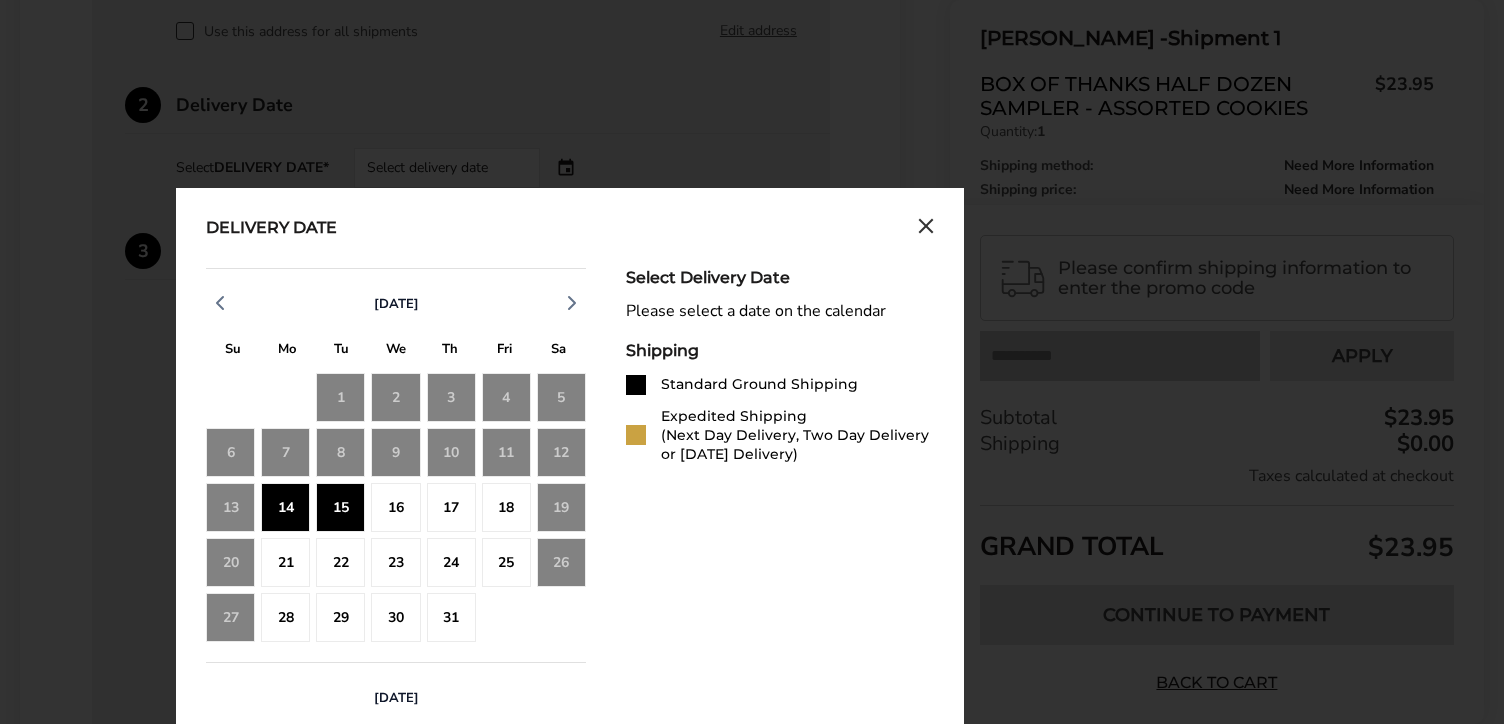 click on "14" 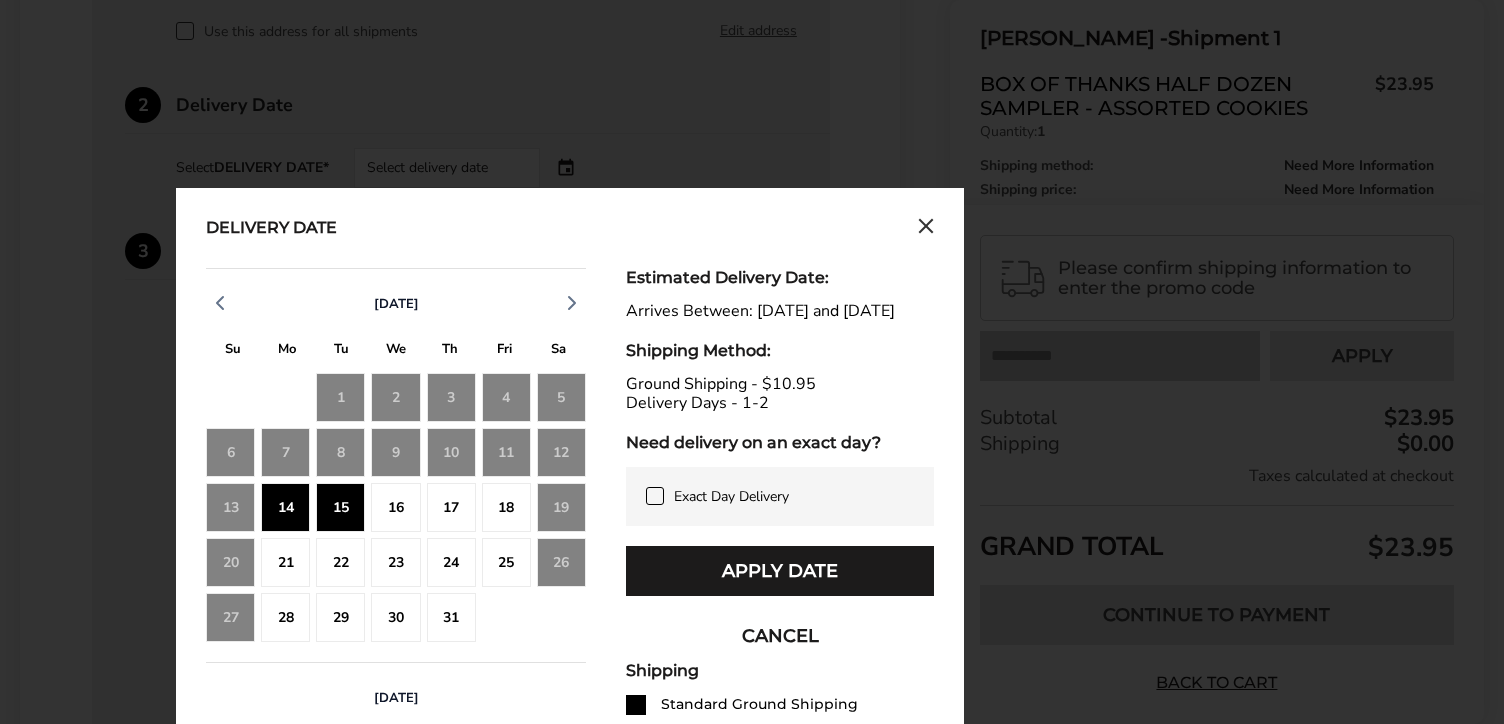 click on "14" 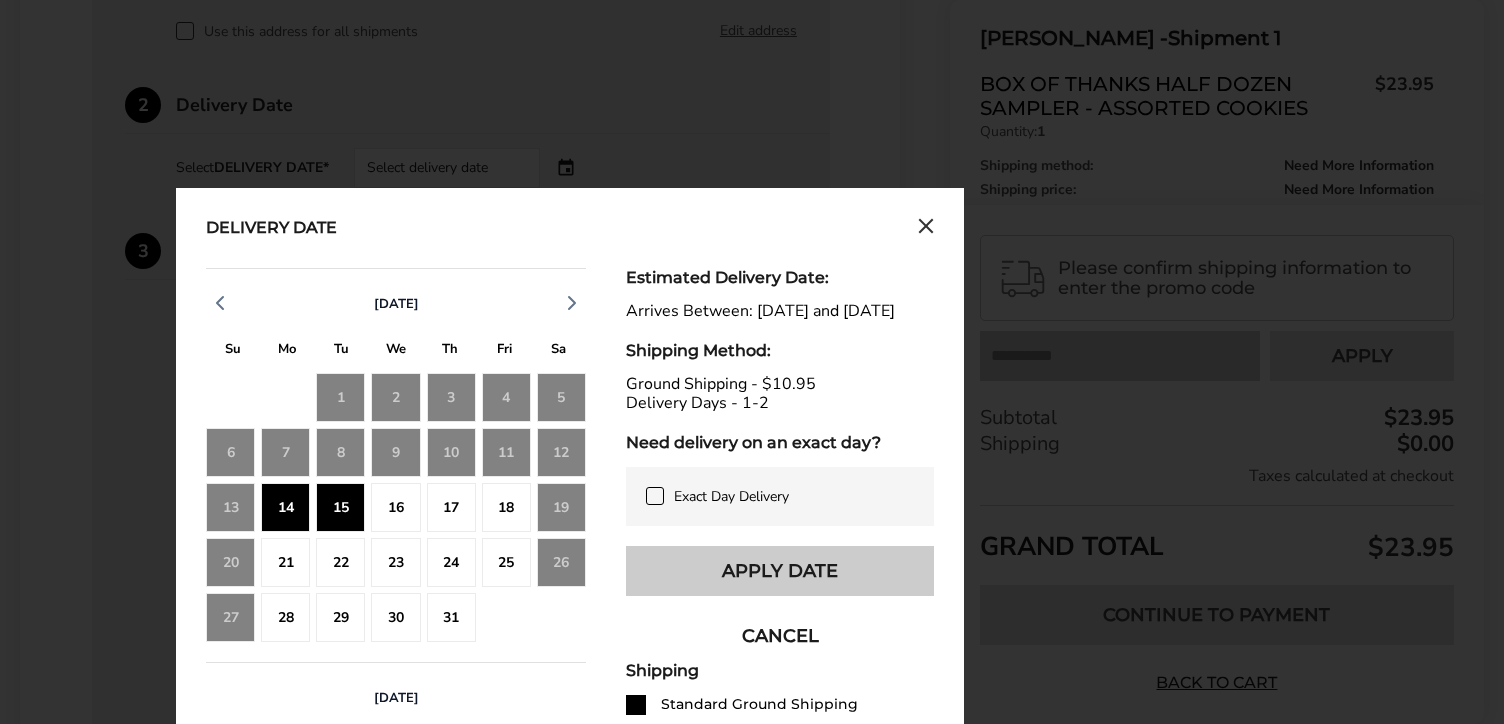 click on "Apply Date" at bounding box center (780, 571) 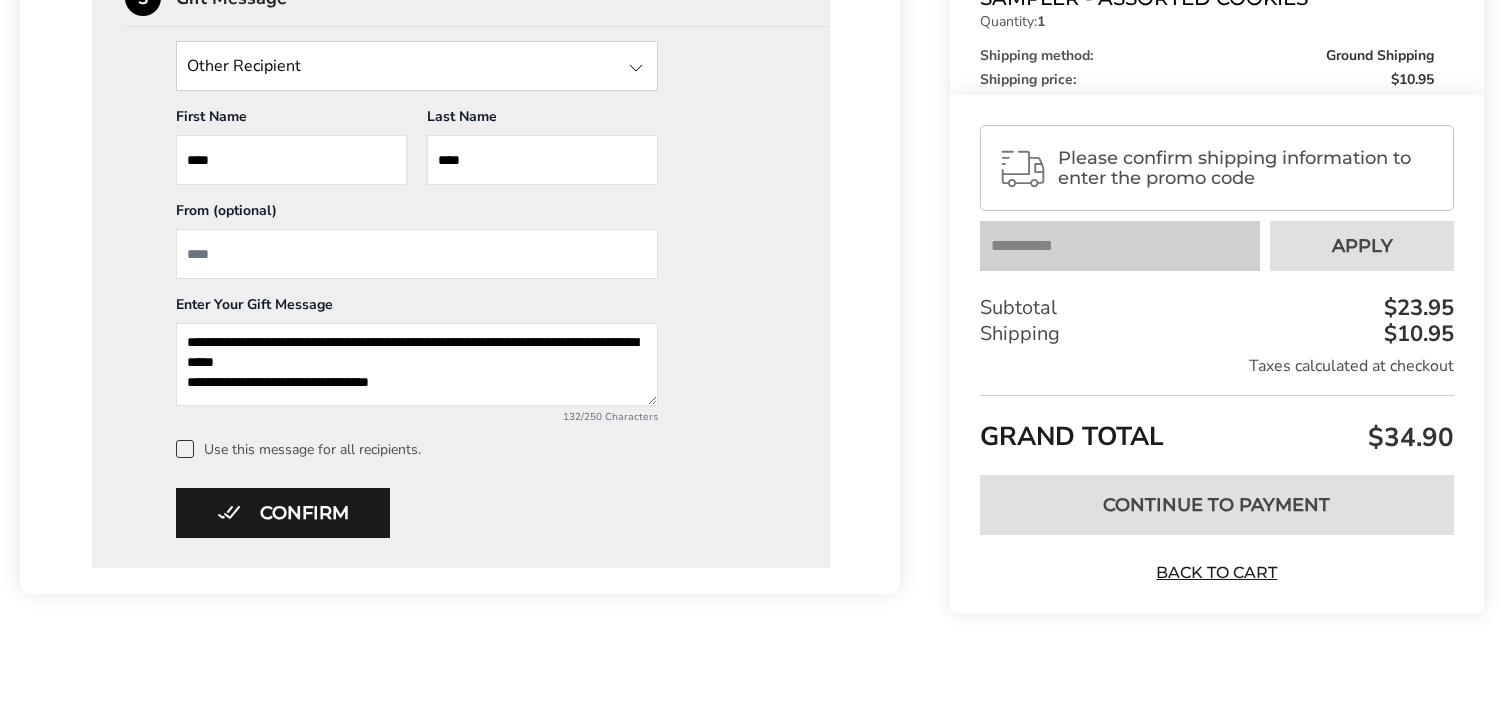 click on "Confirm" at bounding box center [283, 513] 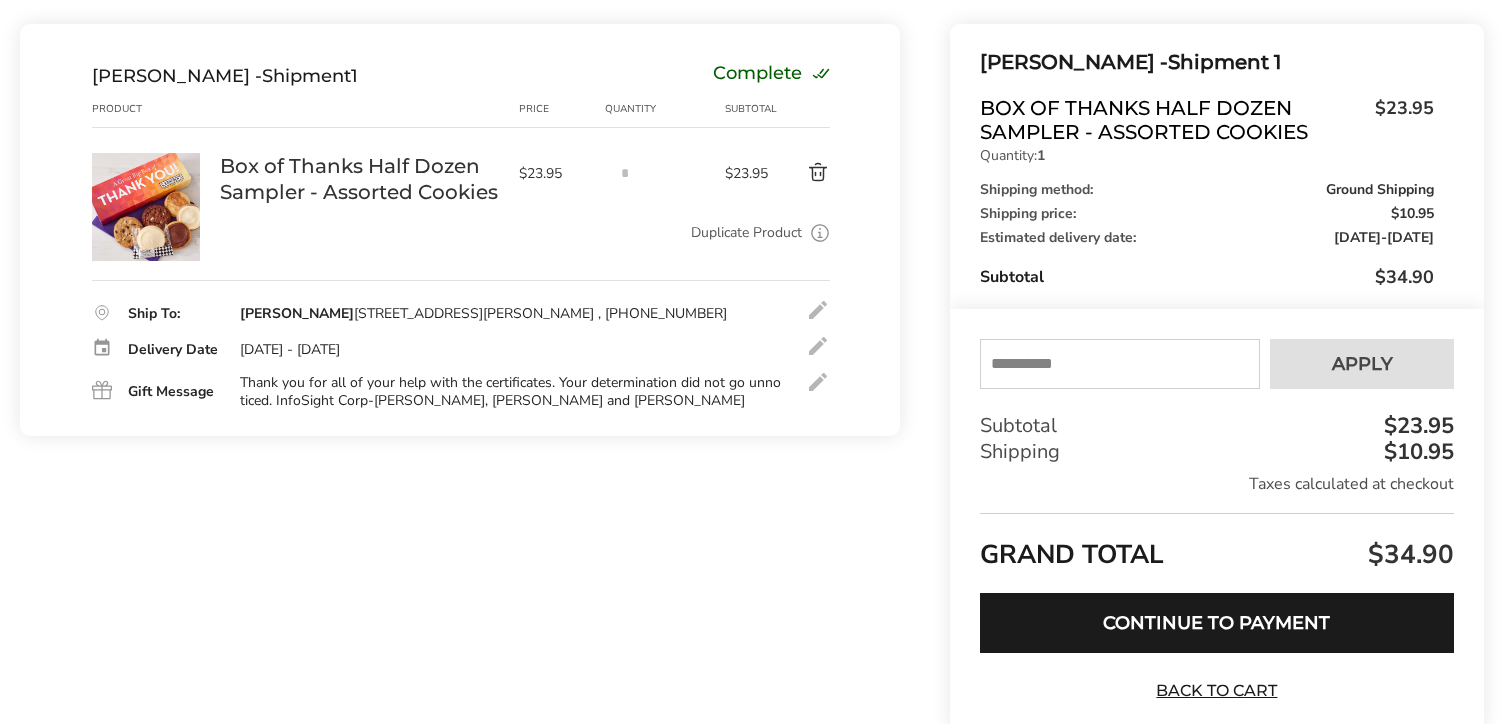 scroll, scrollTop: 134, scrollLeft: 0, axis: vertical 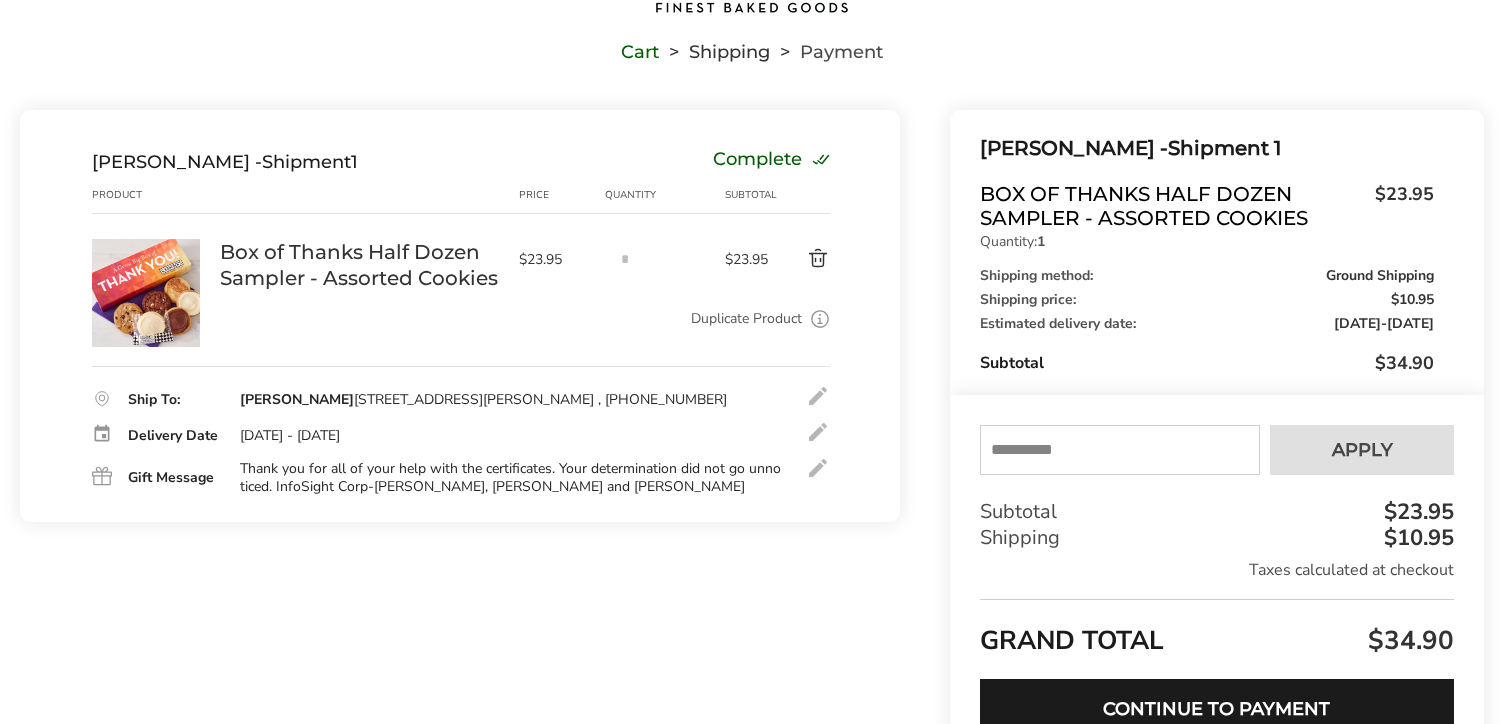 click at bounding box center (1120, 450) 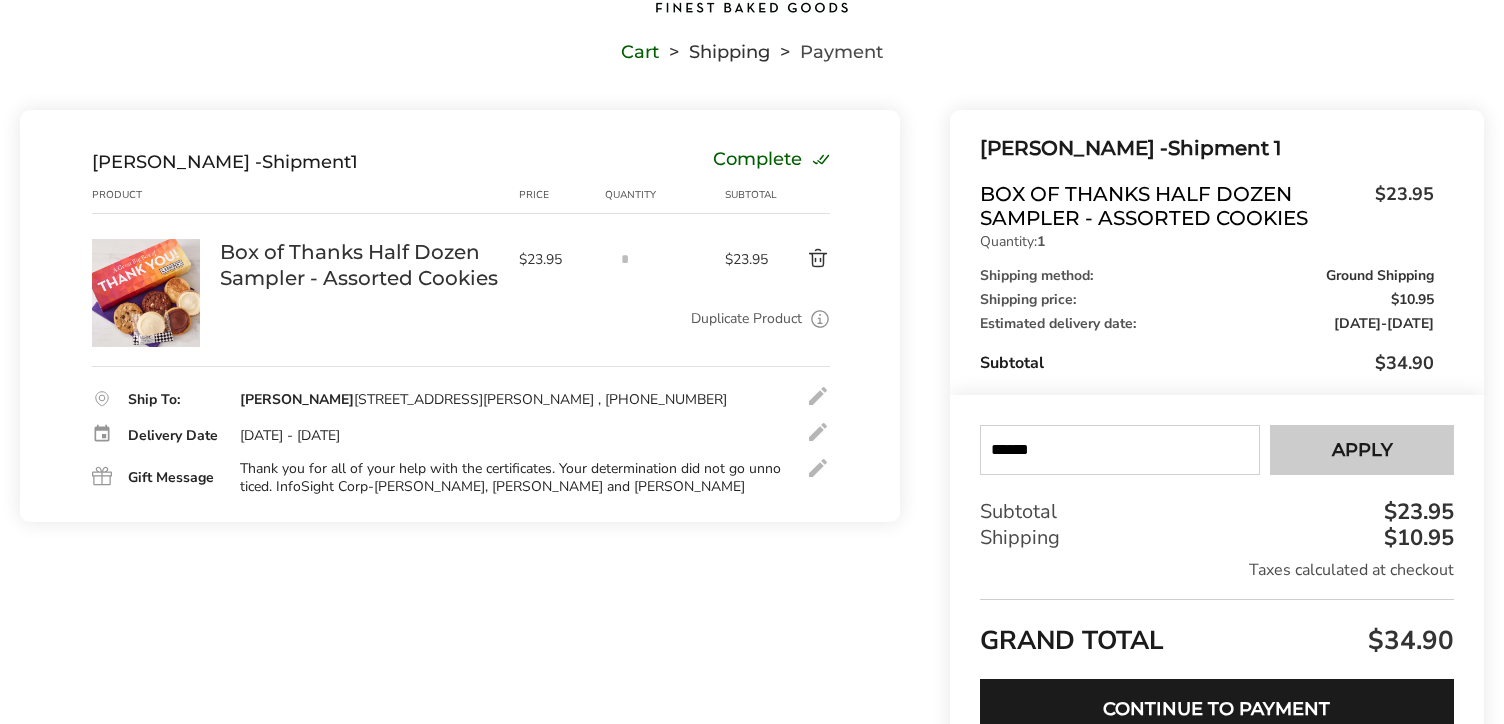 type on "******" 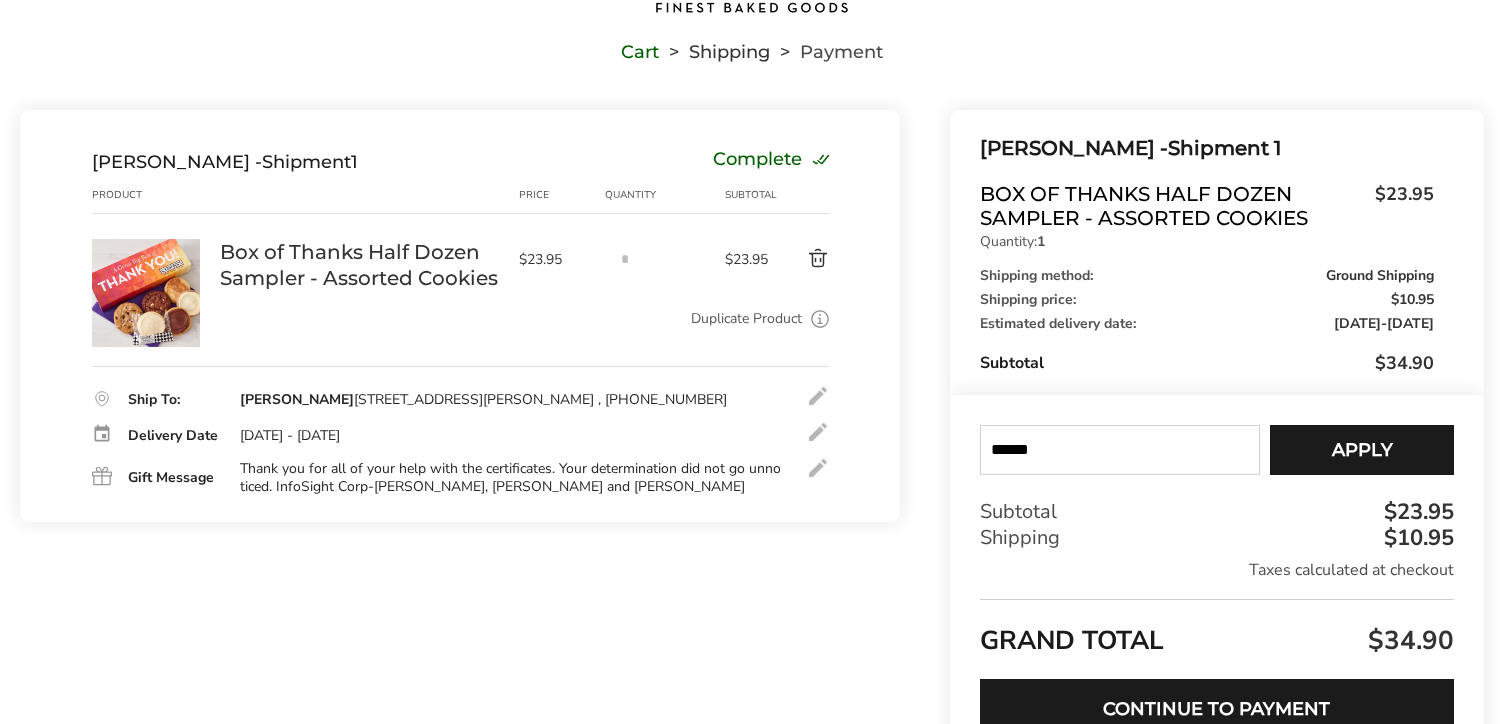type 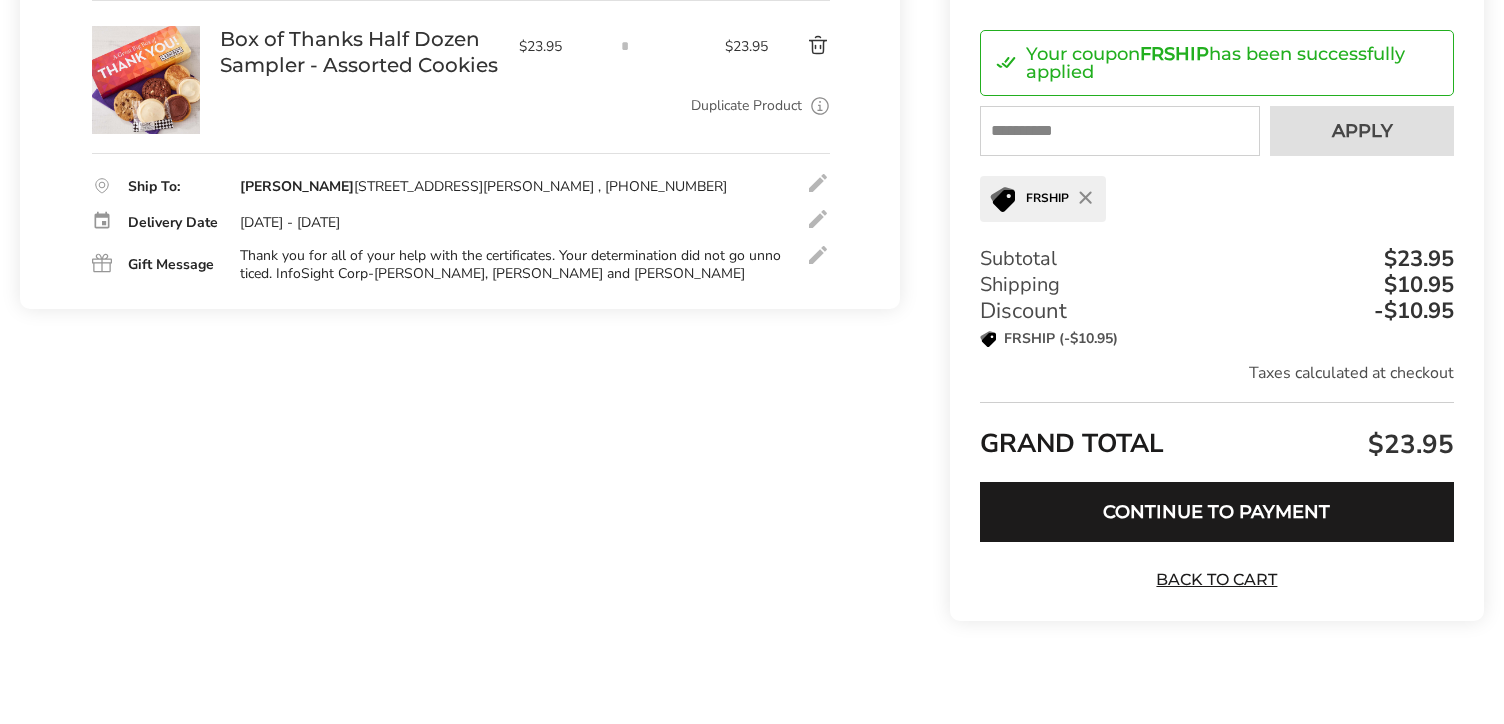 scroll, scrollTop: 354, scrollLeft: 0, axis: vertical 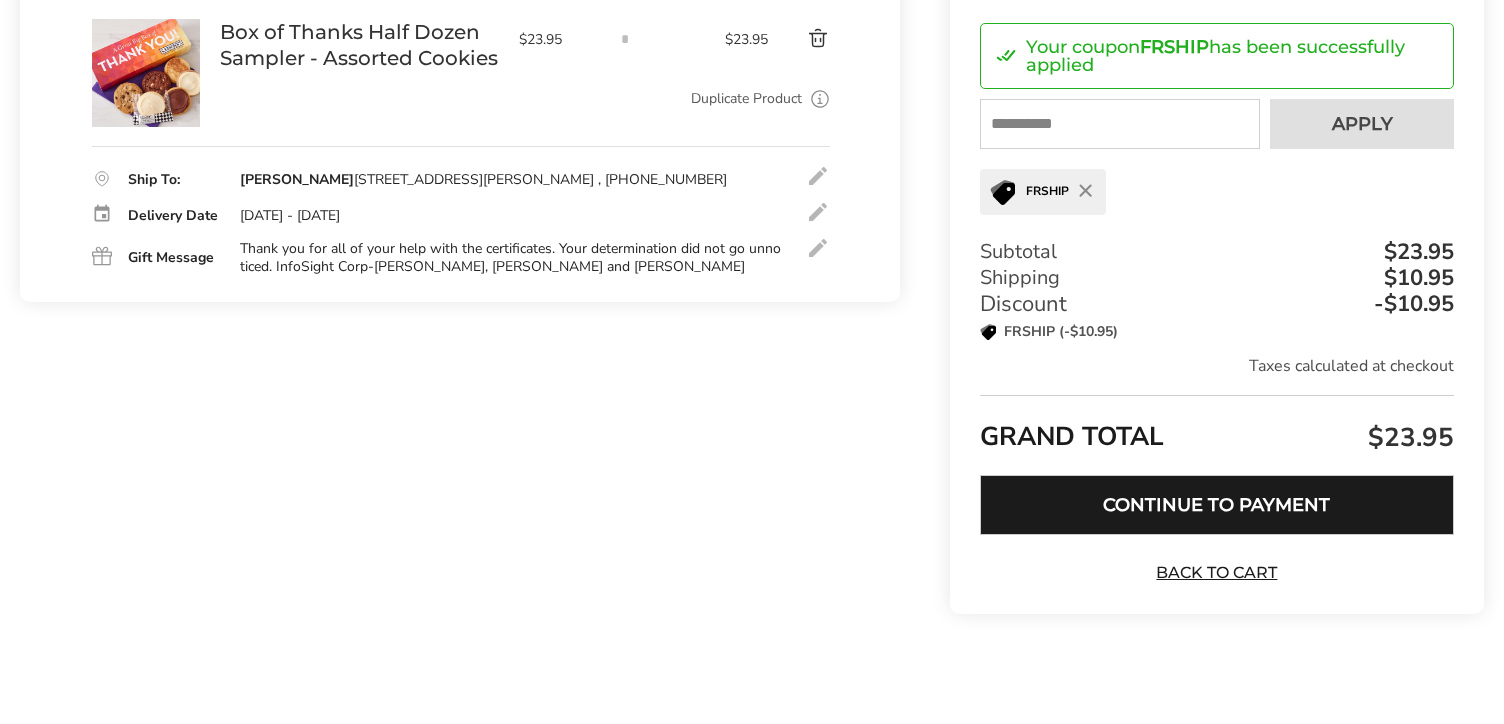 click on "Continue to Payment" at bounding box center (1217, 505) 